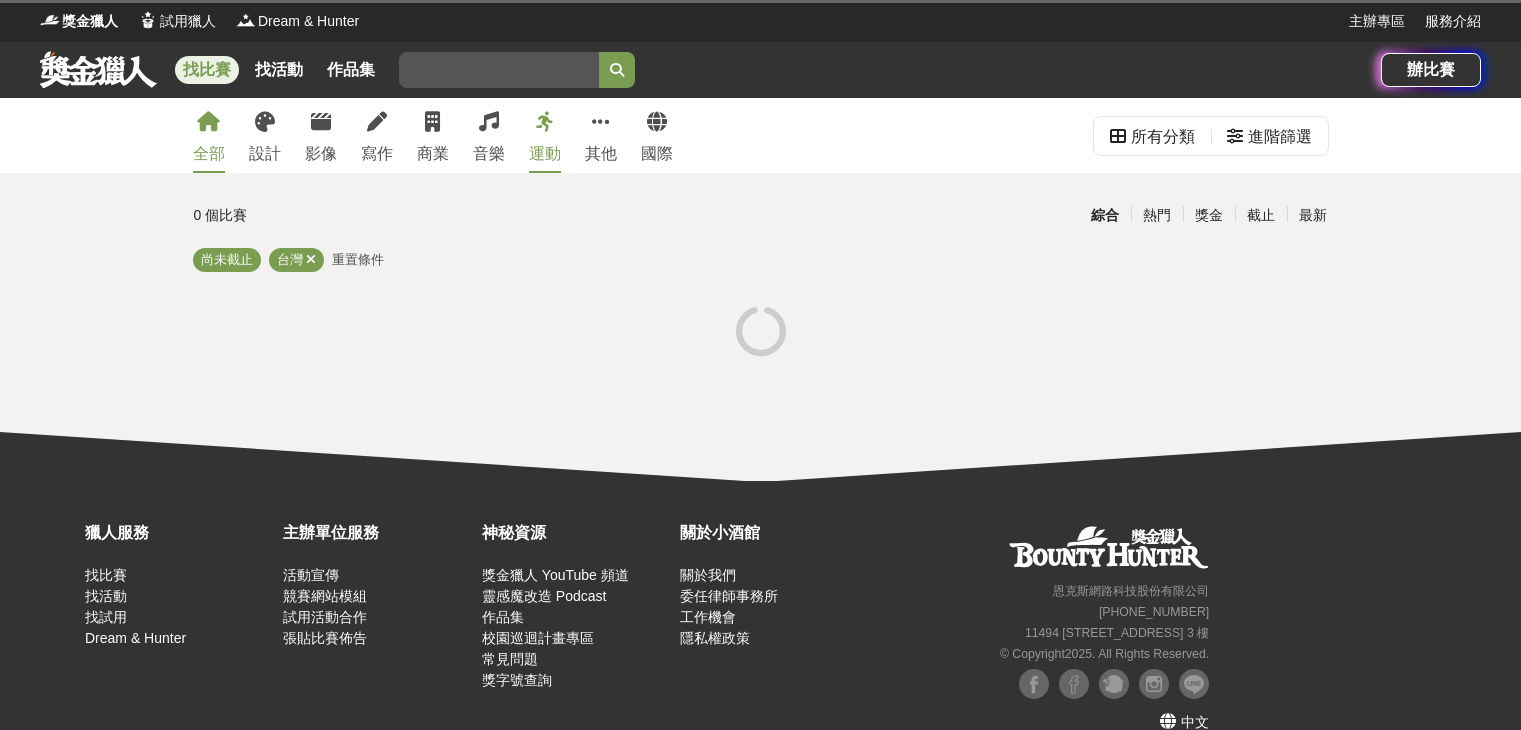 scroll, scrollTop: 0, scrollLeft: 0, axis: both 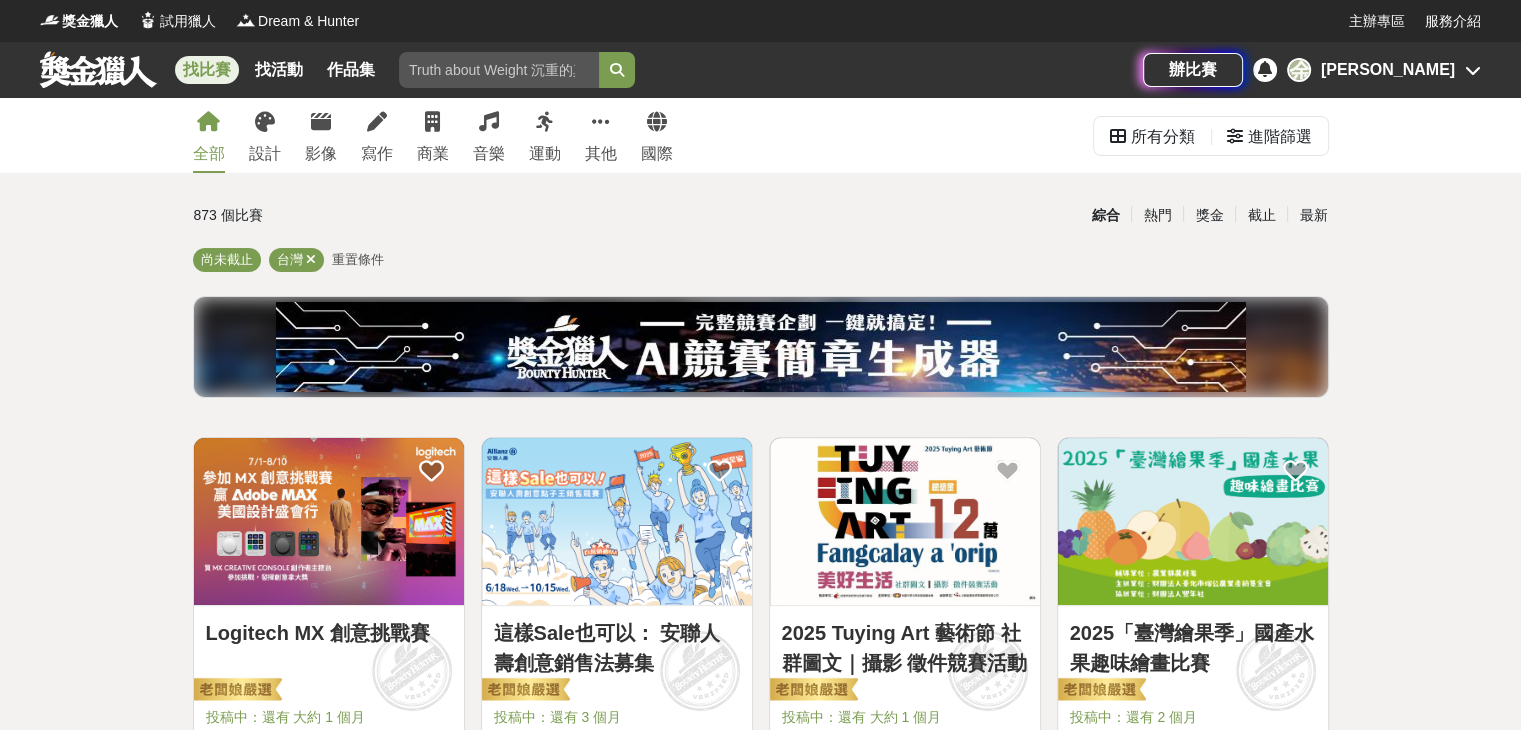 click on "[PERSON_NAME]" at bounding box center [1388, 70] 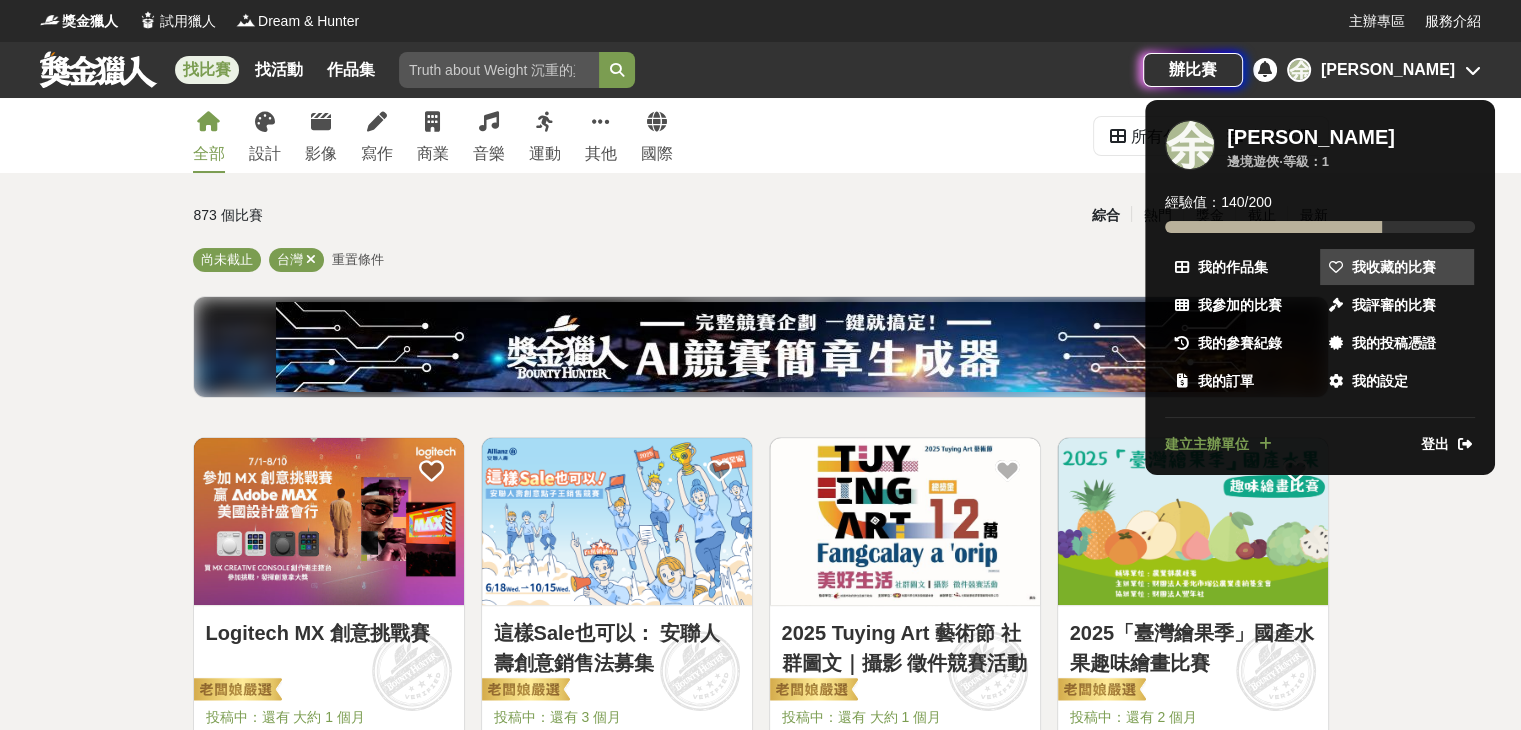 click at bounding box center [1336, 267] 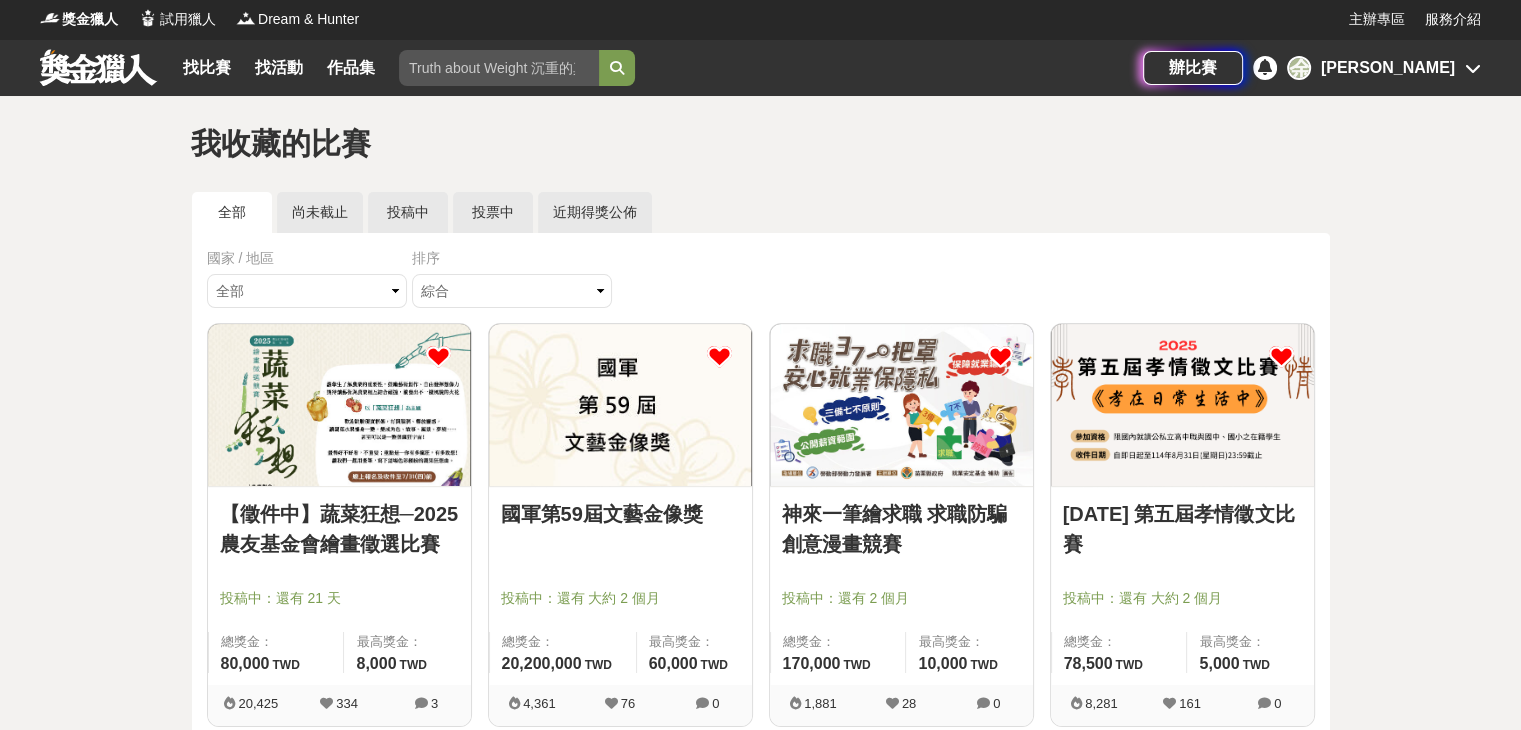 scroll, scrollTop: 204, scrollLeft: 0, axis: vertical 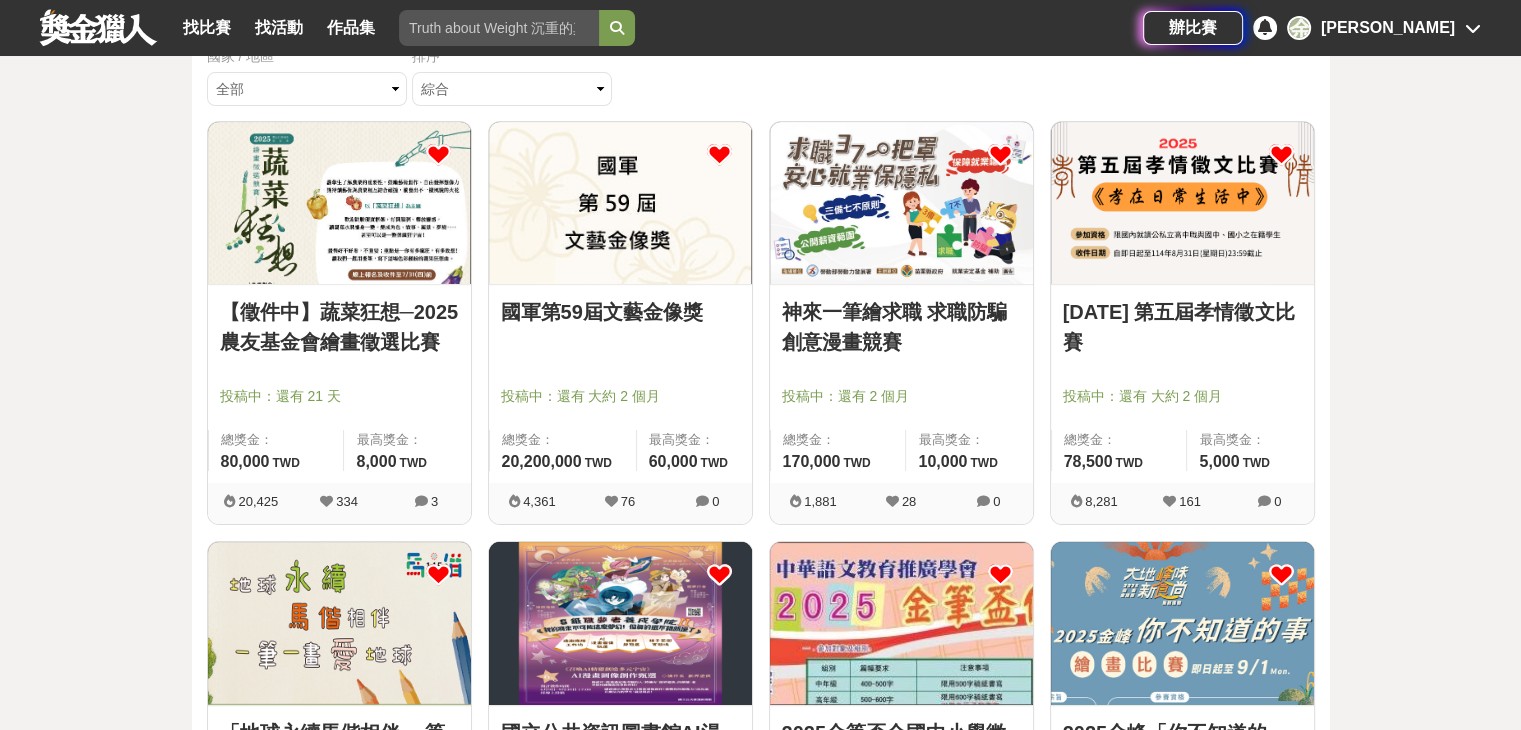 click on "[DATE] 第五屆孝情徵文比賽" at bounding box center (1182, 327) 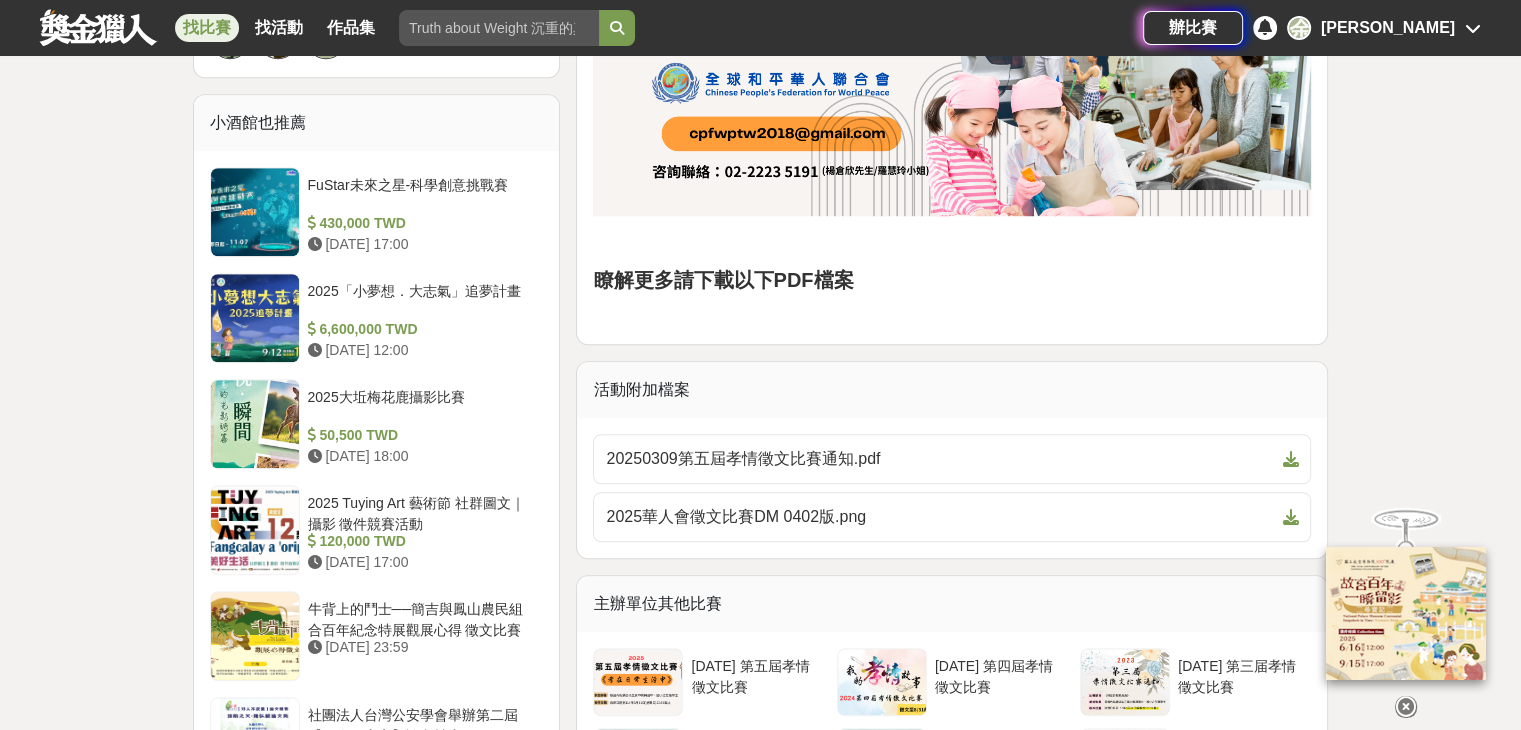 scroll, scrollTop: 1530, scrollLeft: 0, axis: vertical 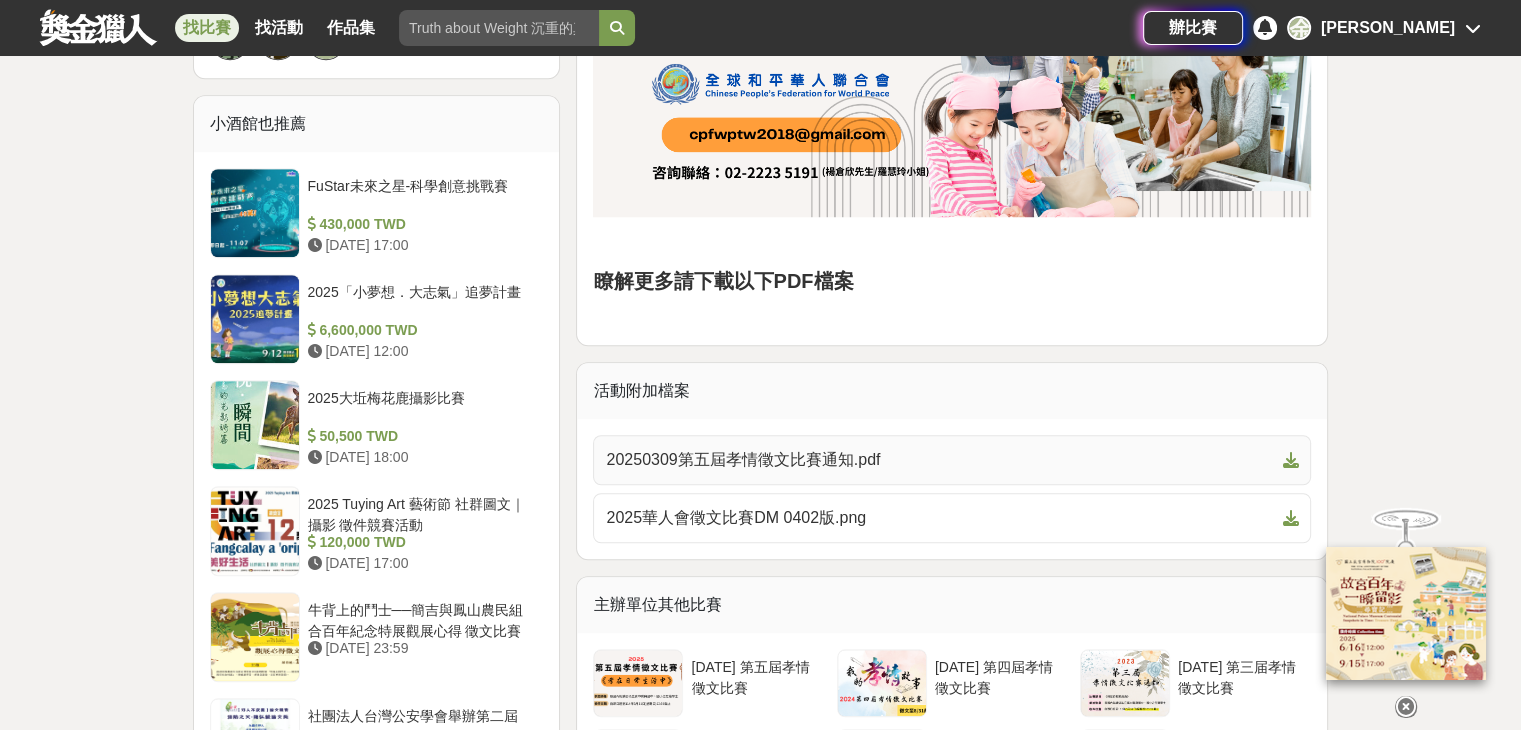 drag, startPoint x: 868, startPoint y: 466, endPoint x: 811, endPoint y: 471, distance: 57.21888 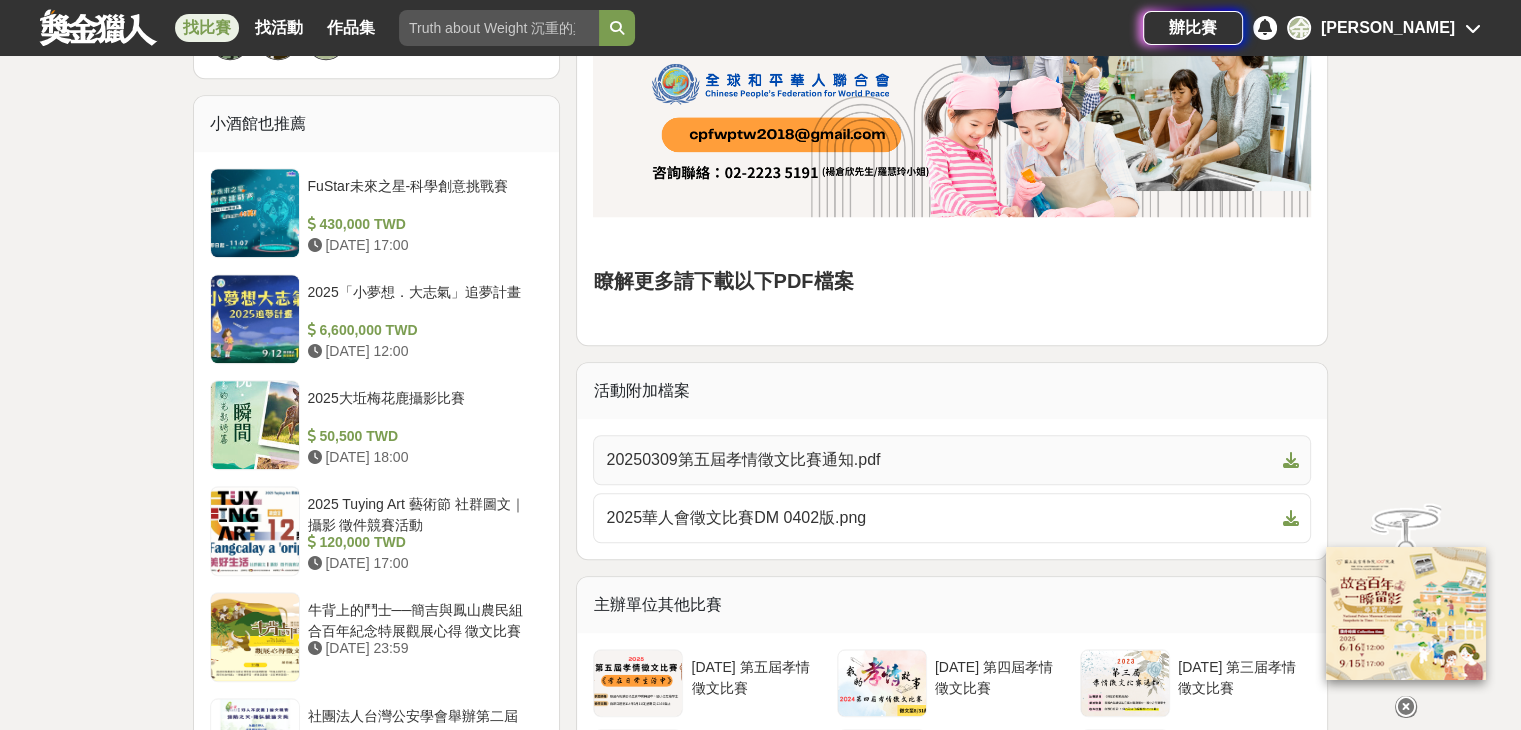 click on "20250309第五屆孝情徵文比賽通知.pdf" at bounding box center (952, 460) 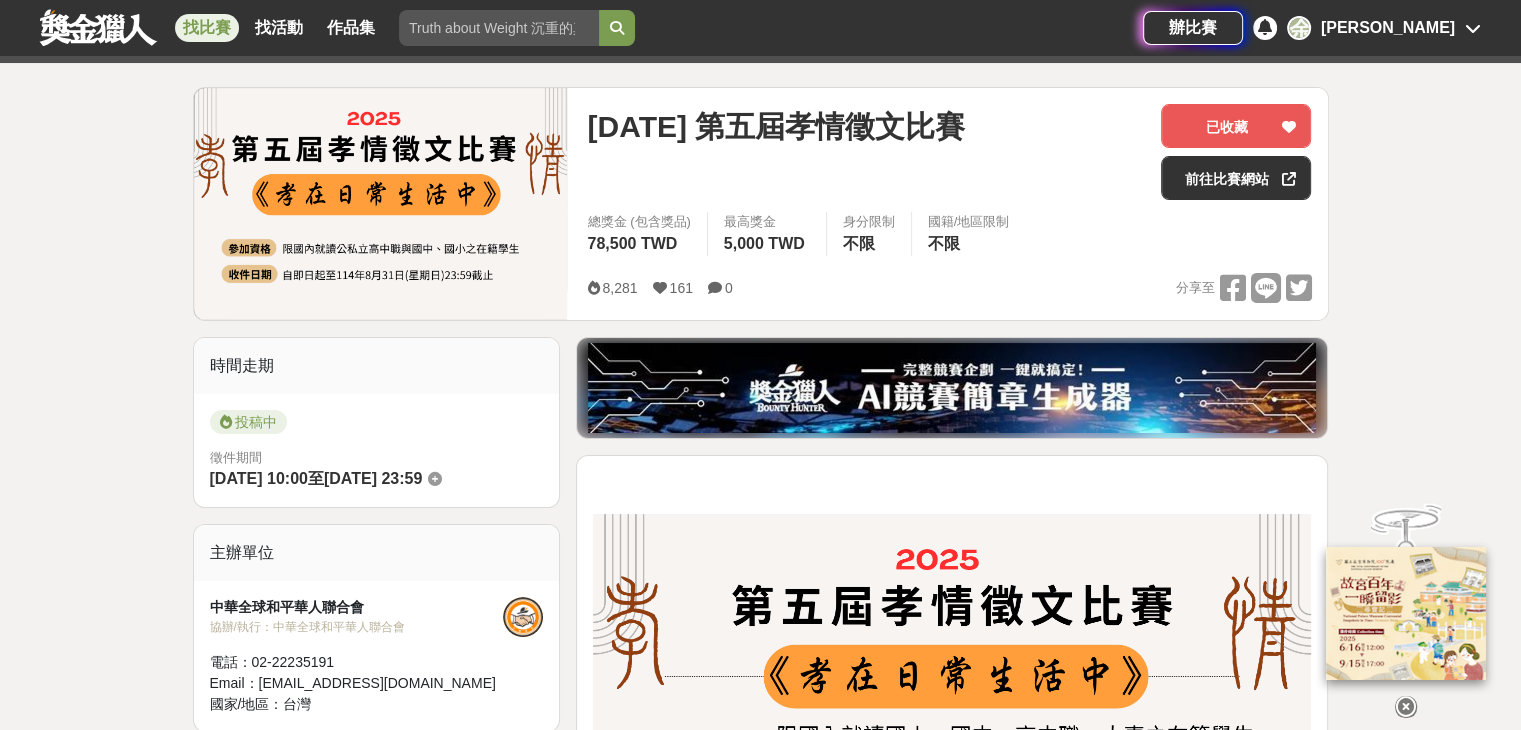 scroll, scrollTop: 500, scrollLeft: 0, axis: vertical 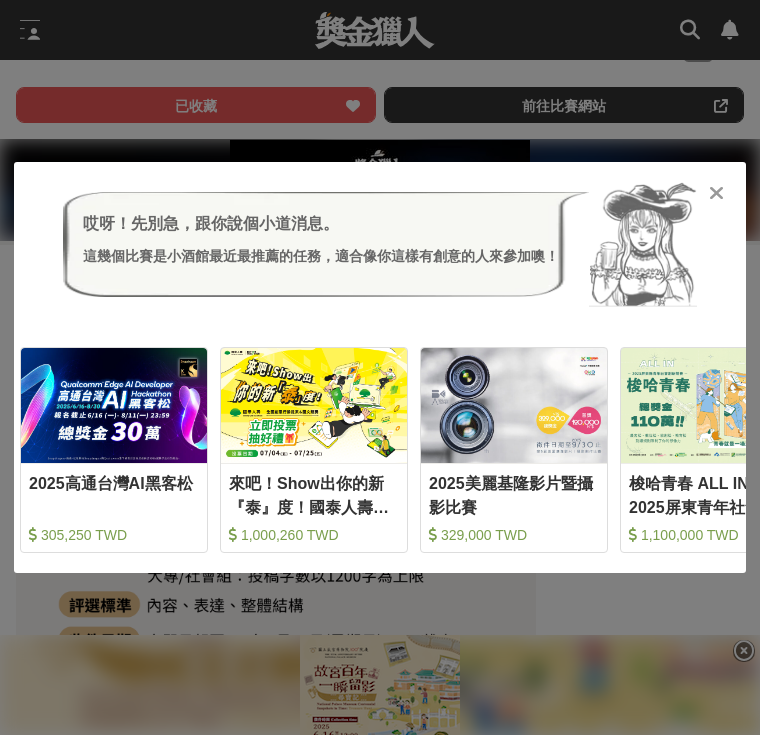 click on "哎呀！先別急，跟你說個小道消息。 這幾個比賽是小酒館最近最推薦的任務，適合像你這樣有創意的人來參加噢！   收藏 2025高通台灣AI黑客松   305,250 TWD   收藏 來吧！Show出你的新『泰』度！國泰人壽全國創意行銷提案&圖文競賽   1,000,260 TWD   收藏 2025美麗基隆影片暨攝影比賽   329,000 TWD   收藏 梭哈青春 ALL IN —2025屏東青年社會創新競賽   1,100,000 TWD" at bounding box center (380, 367) 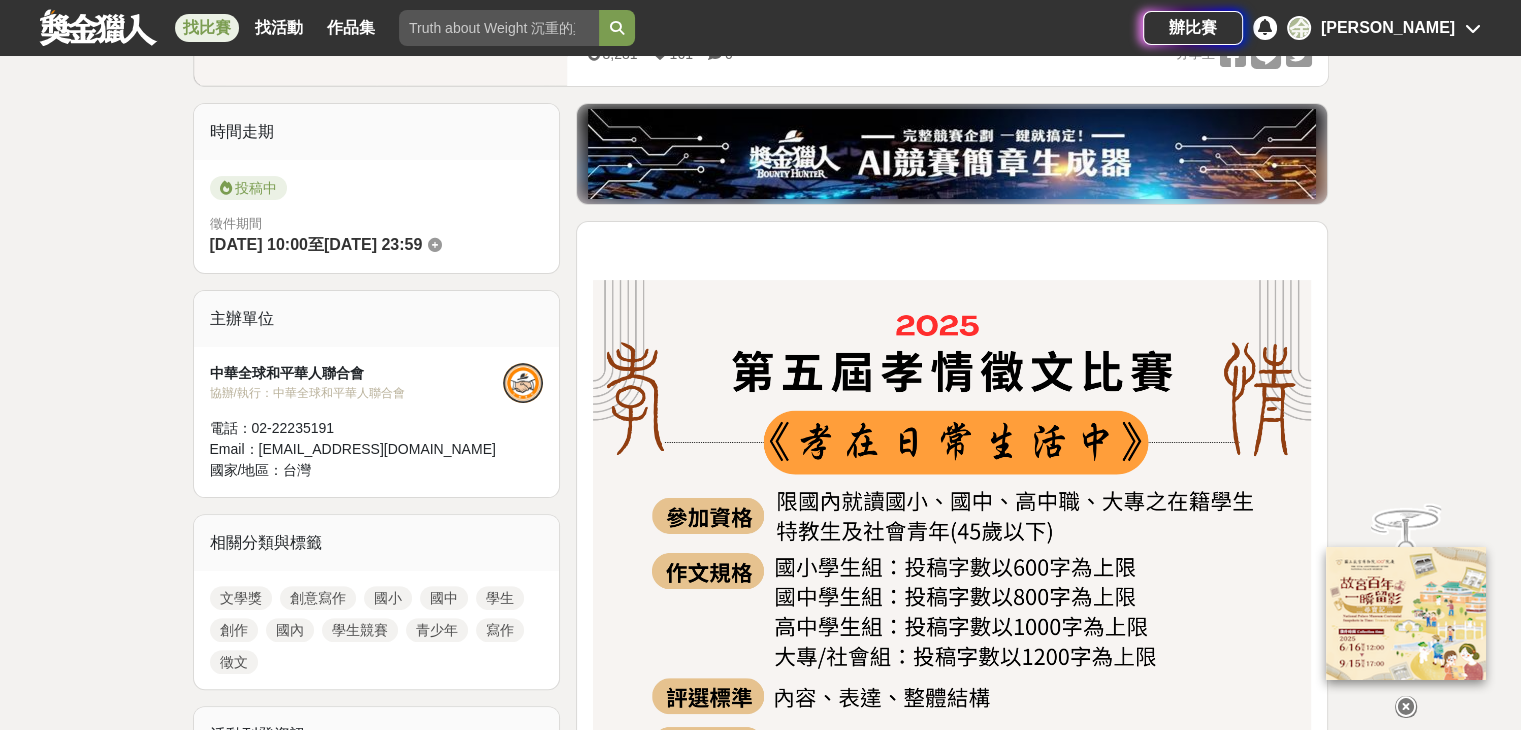 scroll, scrollTop: 0, scrollLeft: 0, axis: both 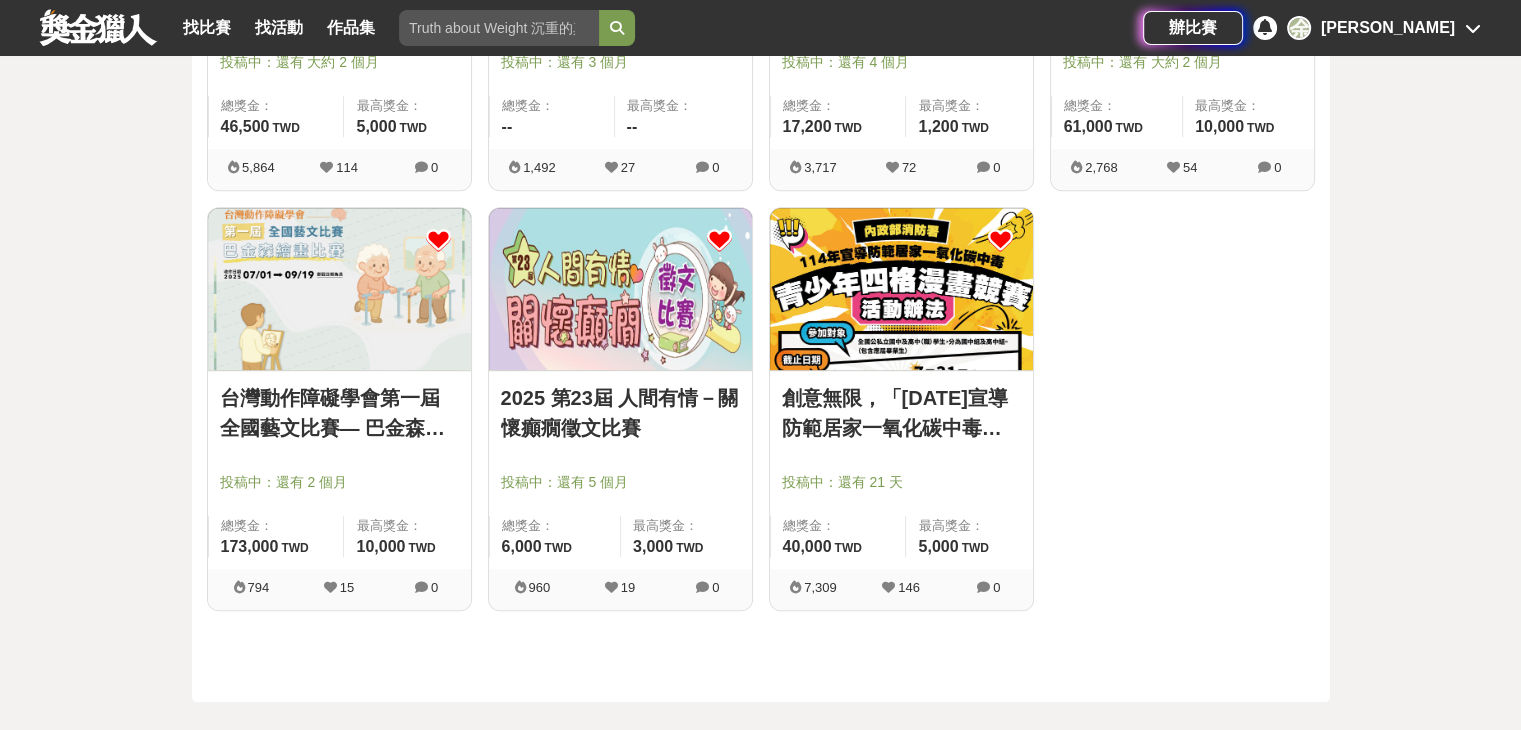 click on "台灣動作障礙學會第一屆全國藝文比賽— 巴金森繪畫比賽" at bounding box center (339, 413) 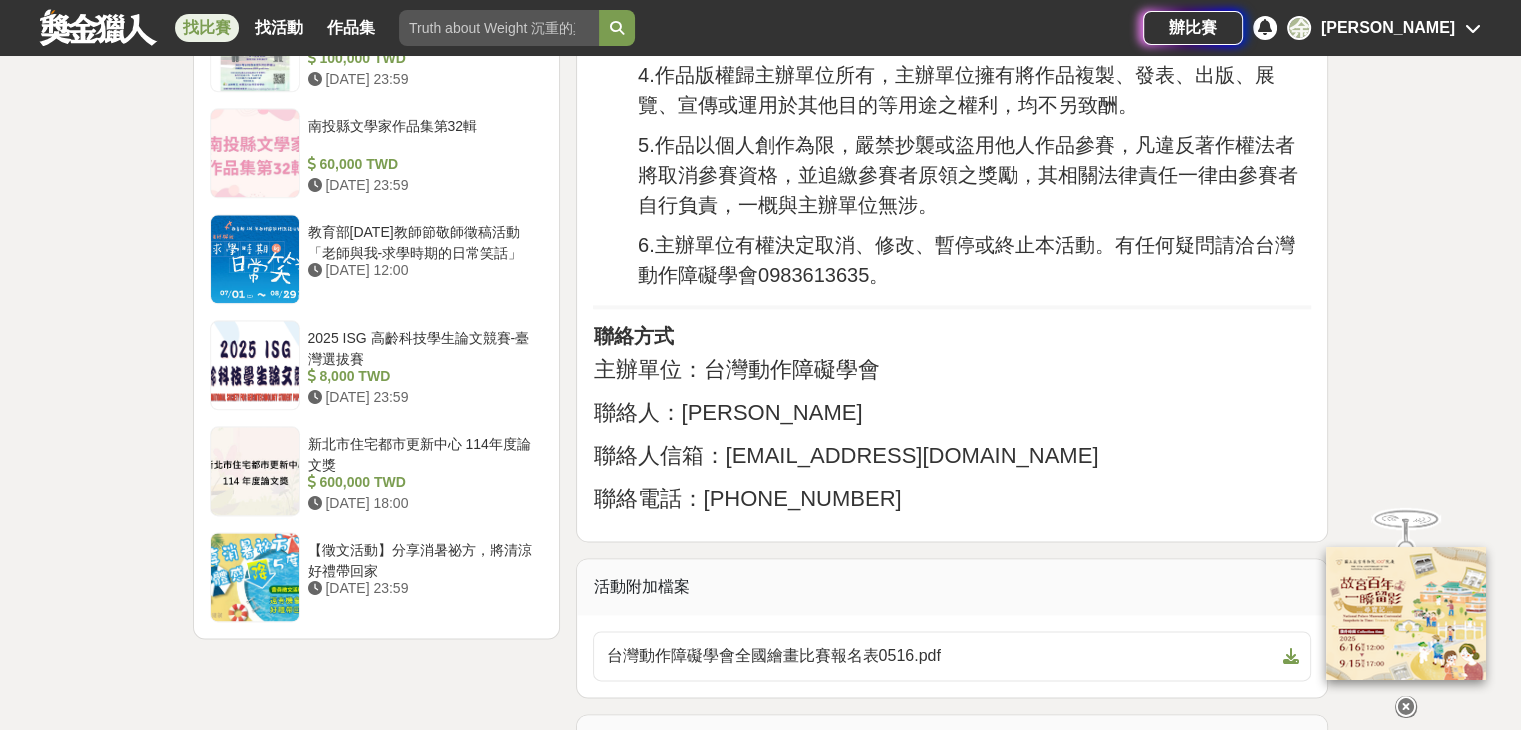 scroll, scrollTop: 2399, scrollLeft: 0, axis: vertical 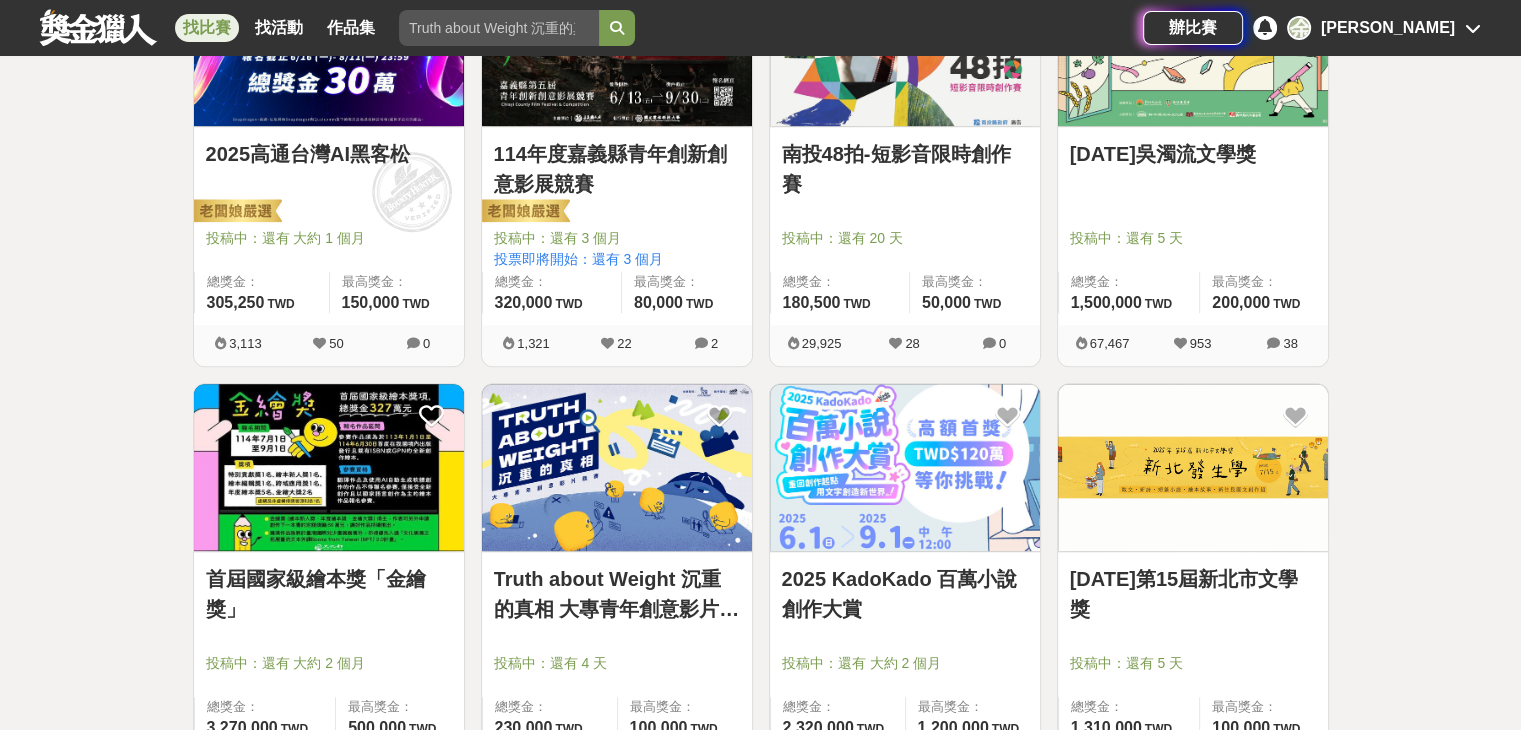 click on "首屆國家級繪本獎「金繪獎」" at bounding box center (329, 594) 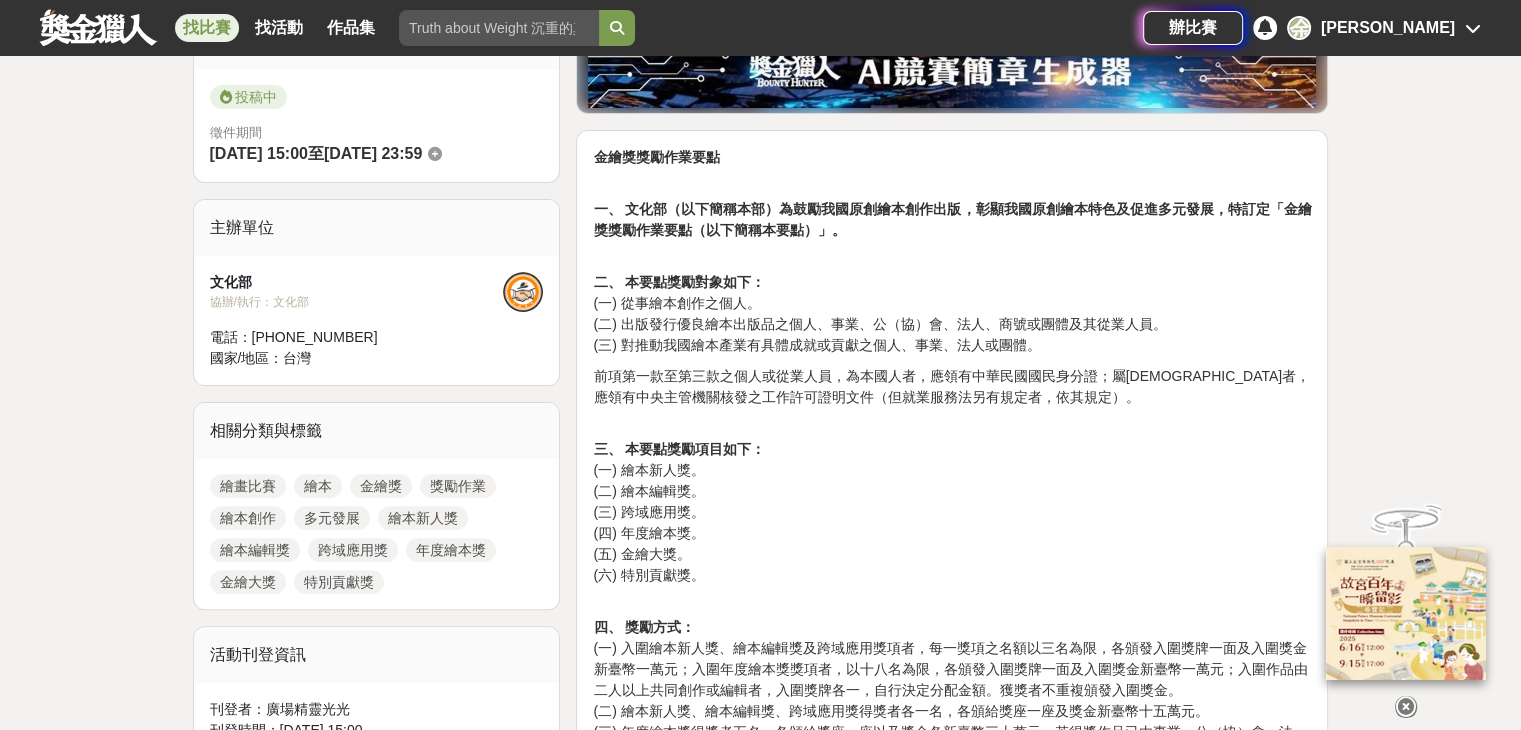 scroll, scrollTop: 447, scrollLeft: 0, axis: vertical 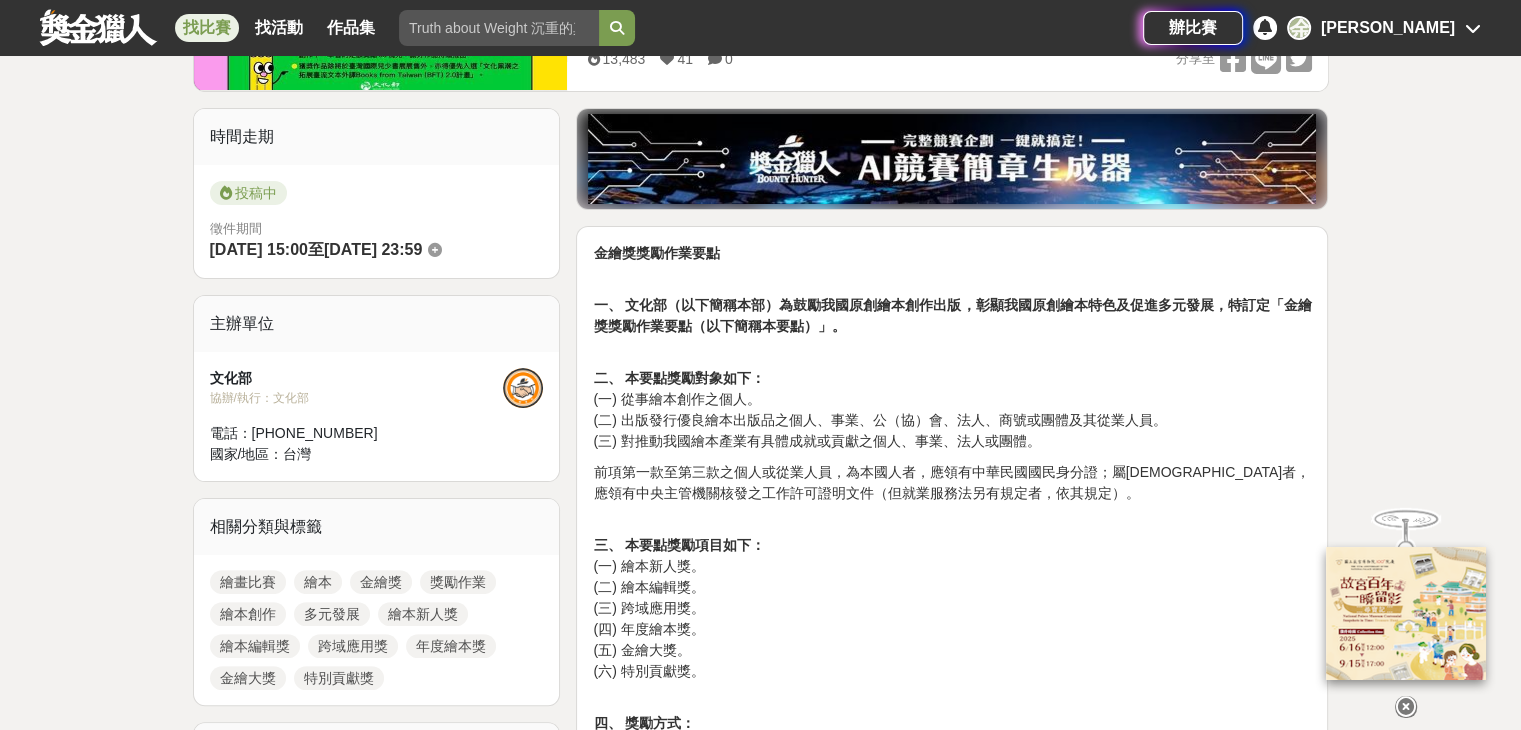click at bounding box center [1406, 702] 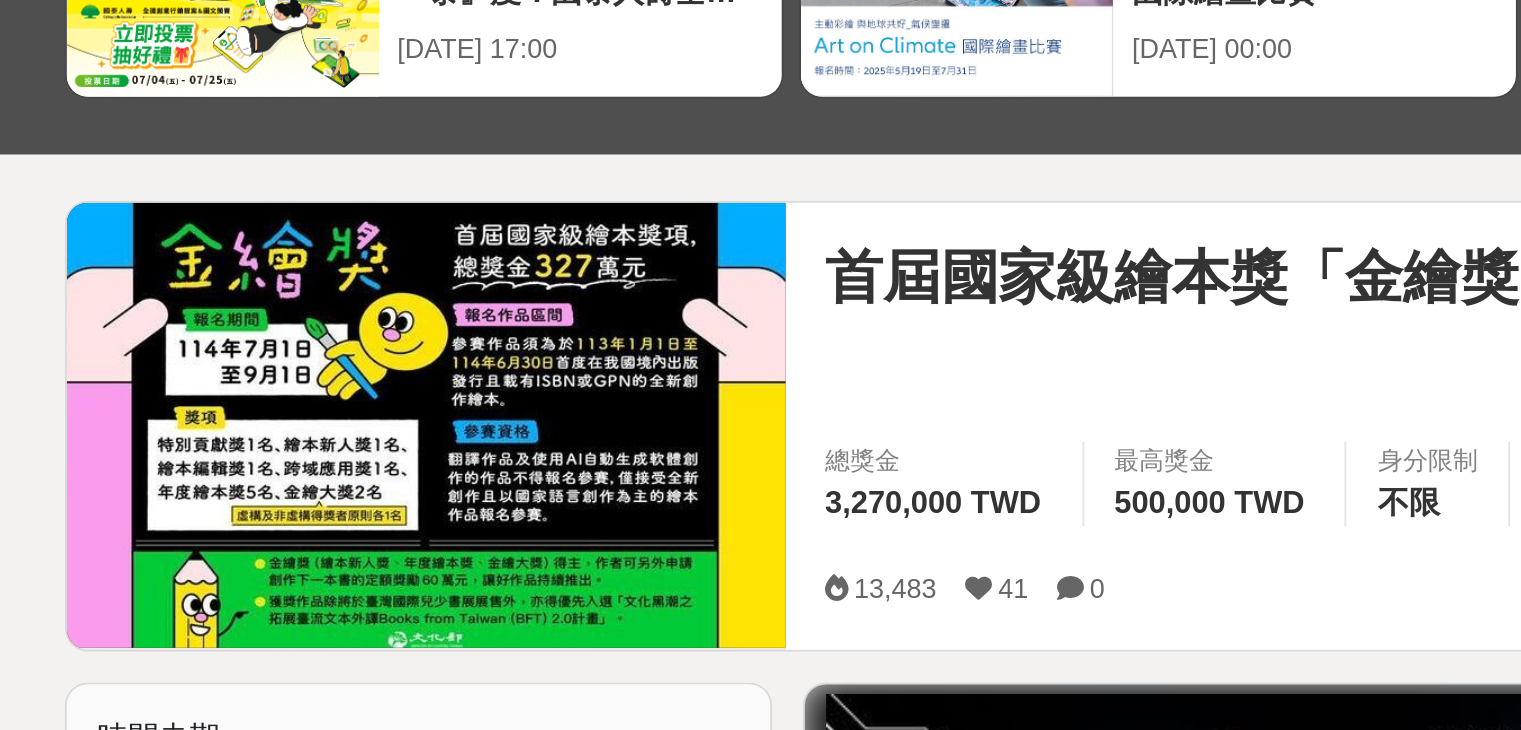 scroll, scrollTop: 19, scrollLeft: 0, axis: vertical 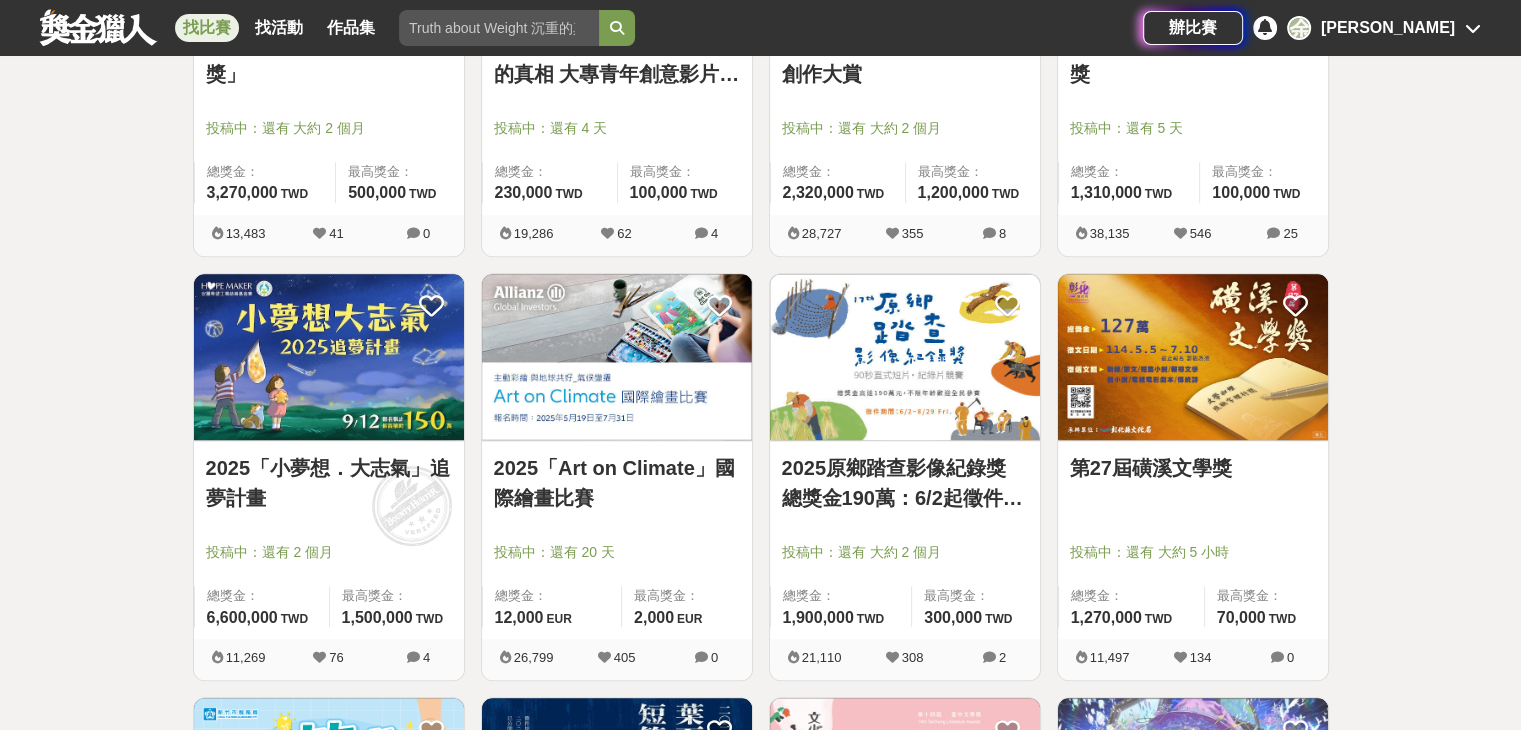 click on "第27屆磺溪文學獎" at bounding box center [1193, 479] 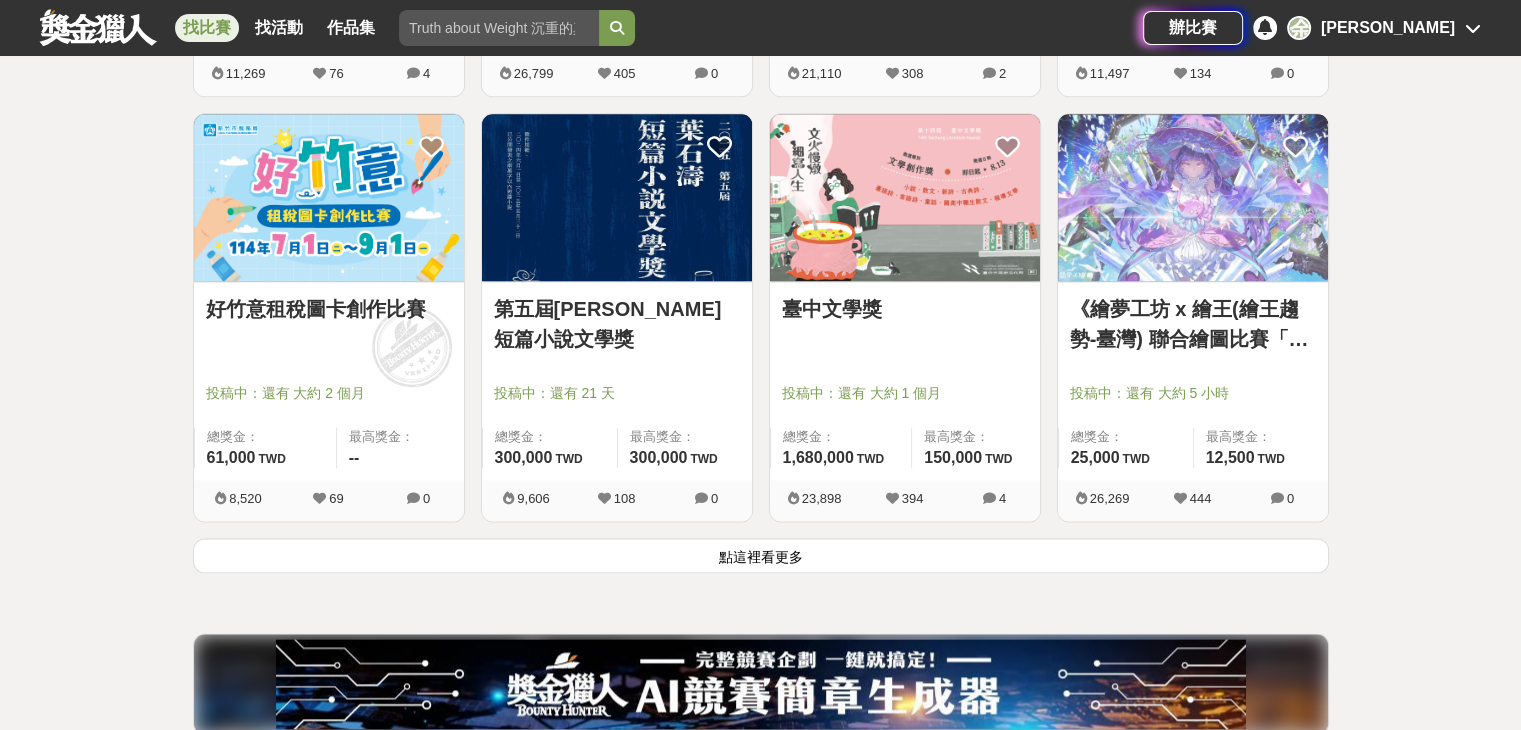 scroll, scrollTop: 2445, scrollLeft: 0, axis: vertical 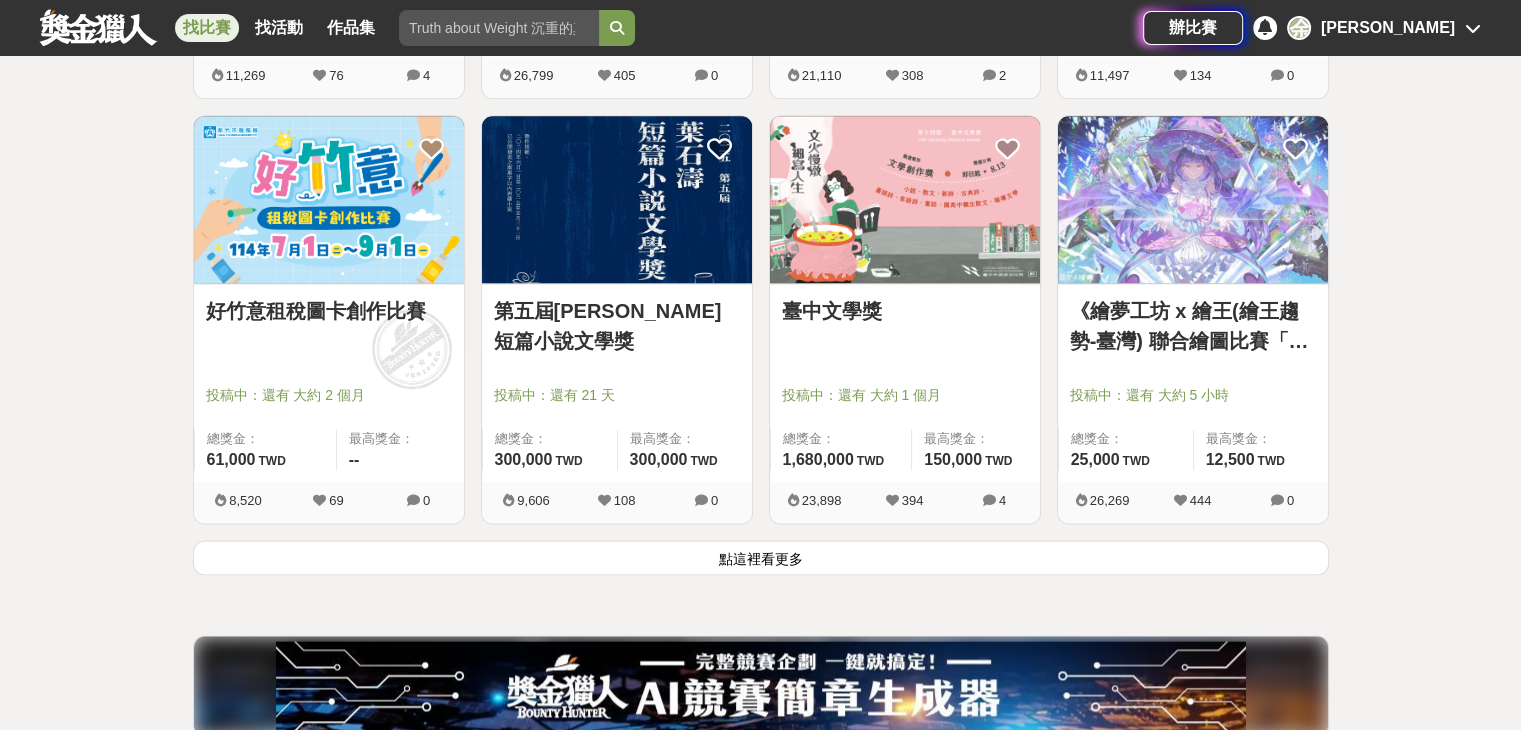 click on "點這裡看更多" at bounding box center [761, 557] 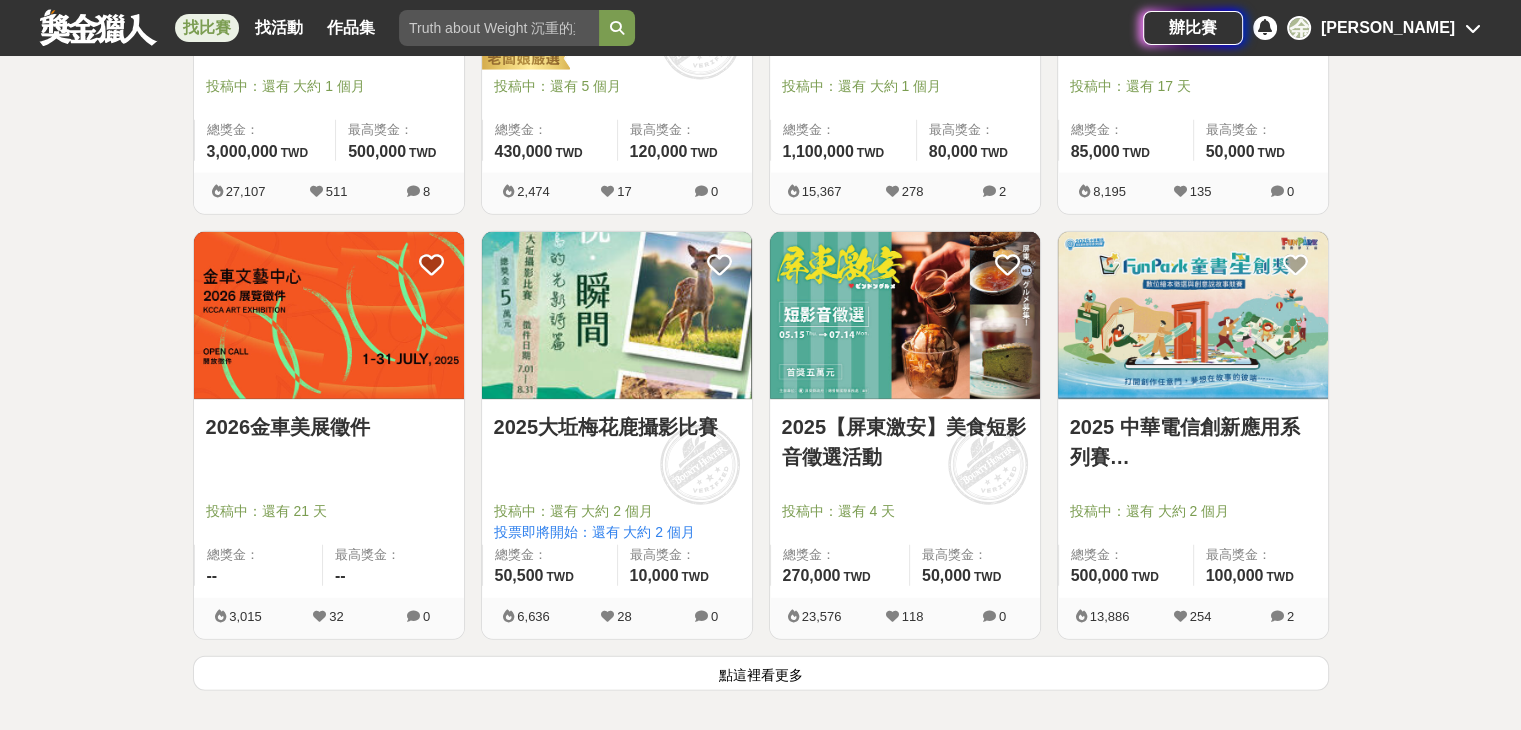 scroll, scrollTop: 4879, scrollLeft: 0, axis: vertical 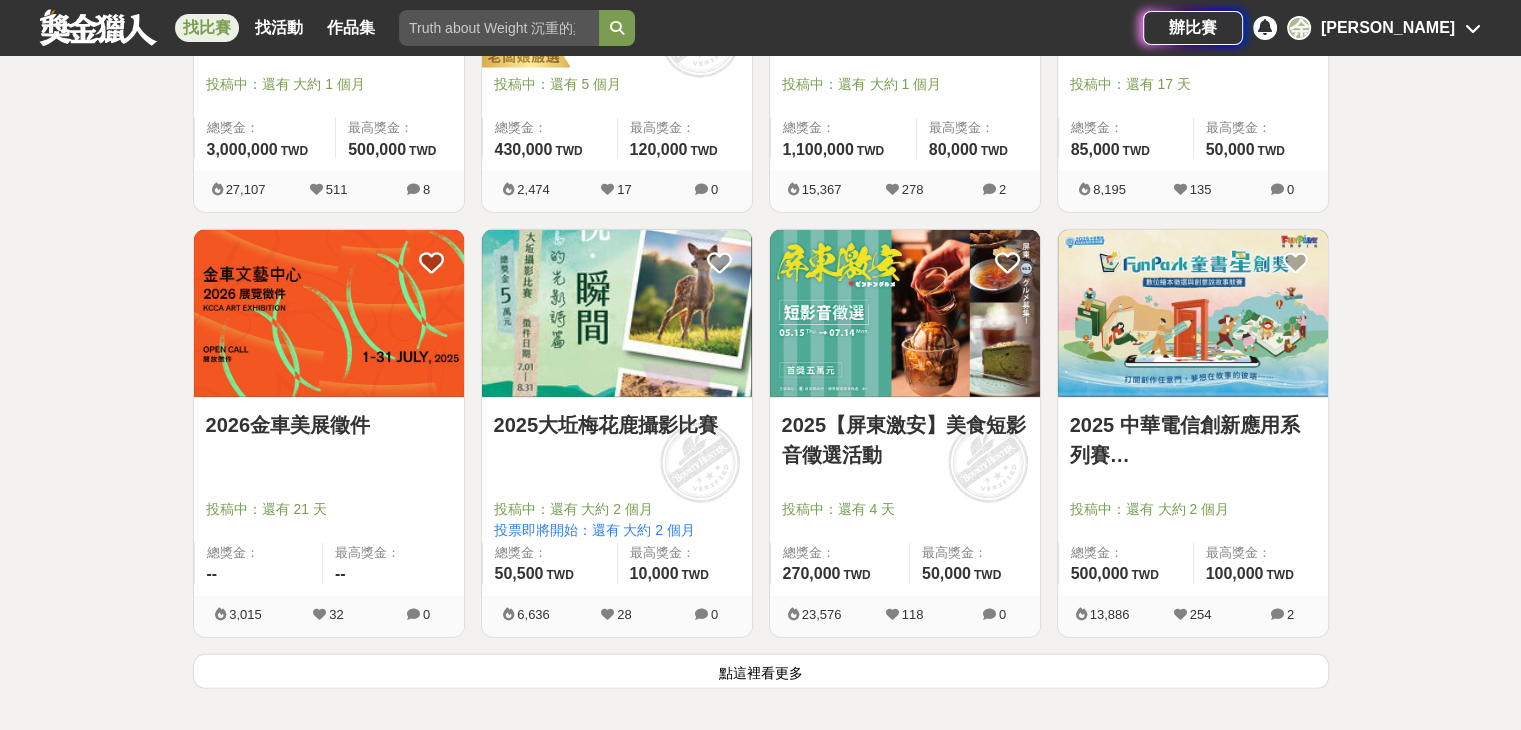 click on "點這裡看更多" at bounding box center (761, 671) 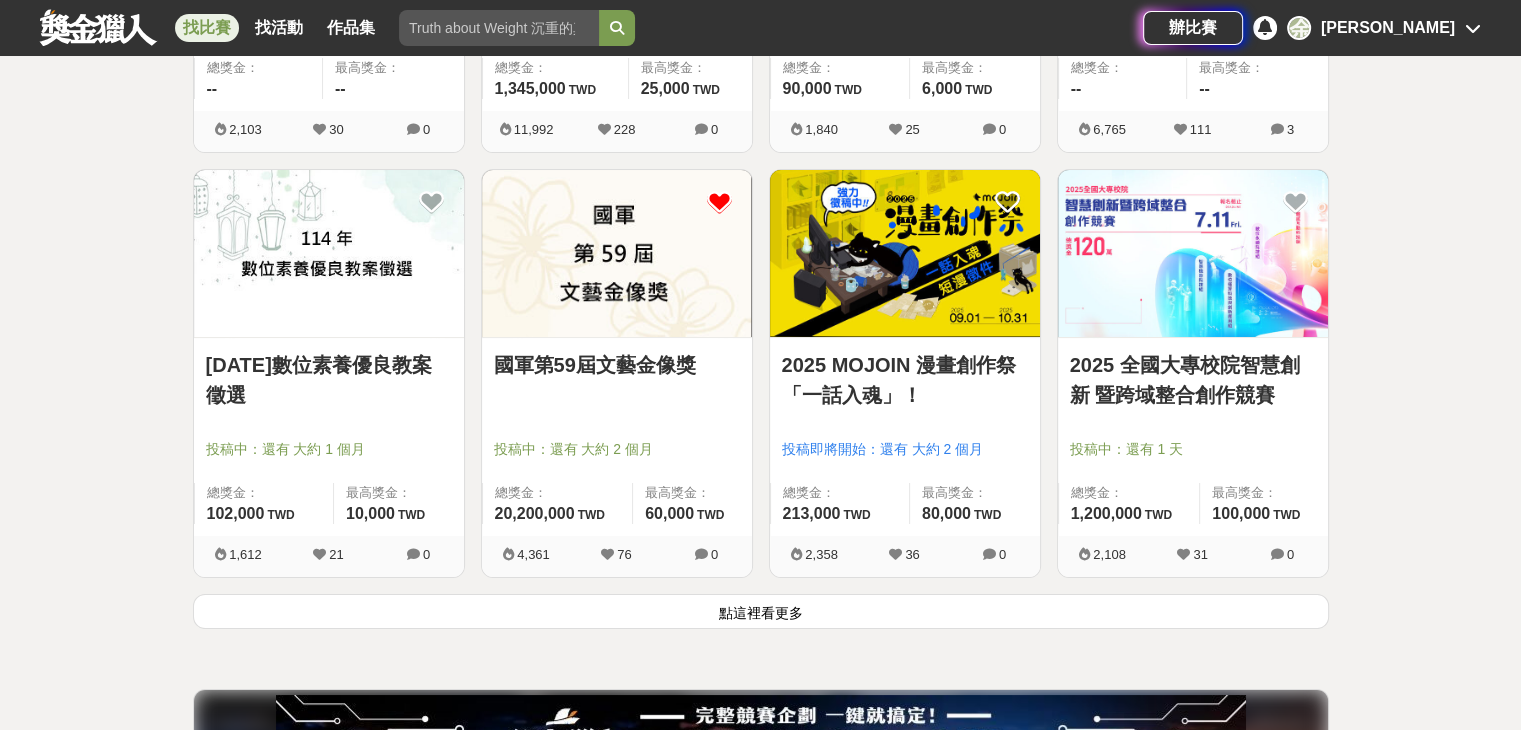 scroll, scrollTop: 7493, scrollLeft: 0, axis: vertical 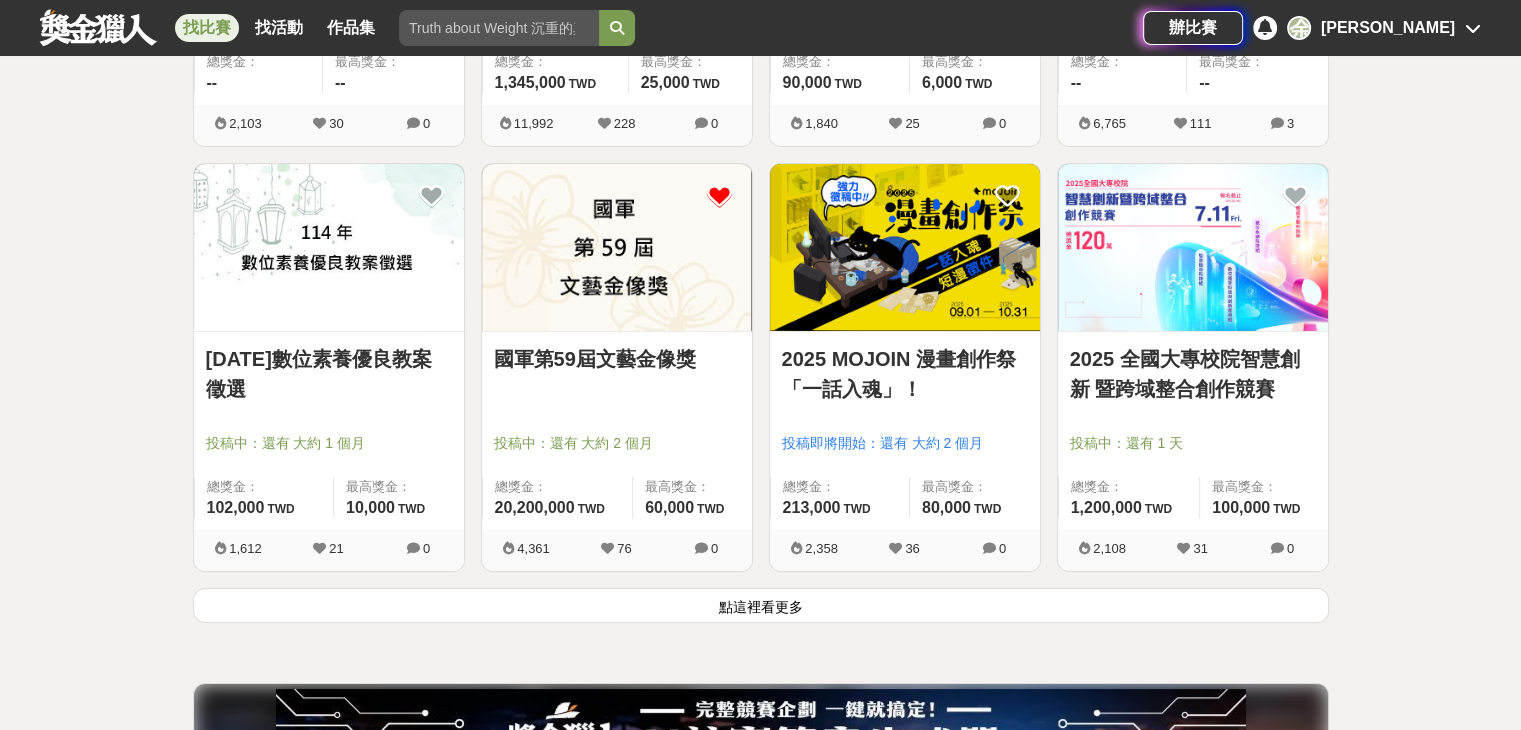 click on "點這裡看更多" at bounding box center [761, 605] 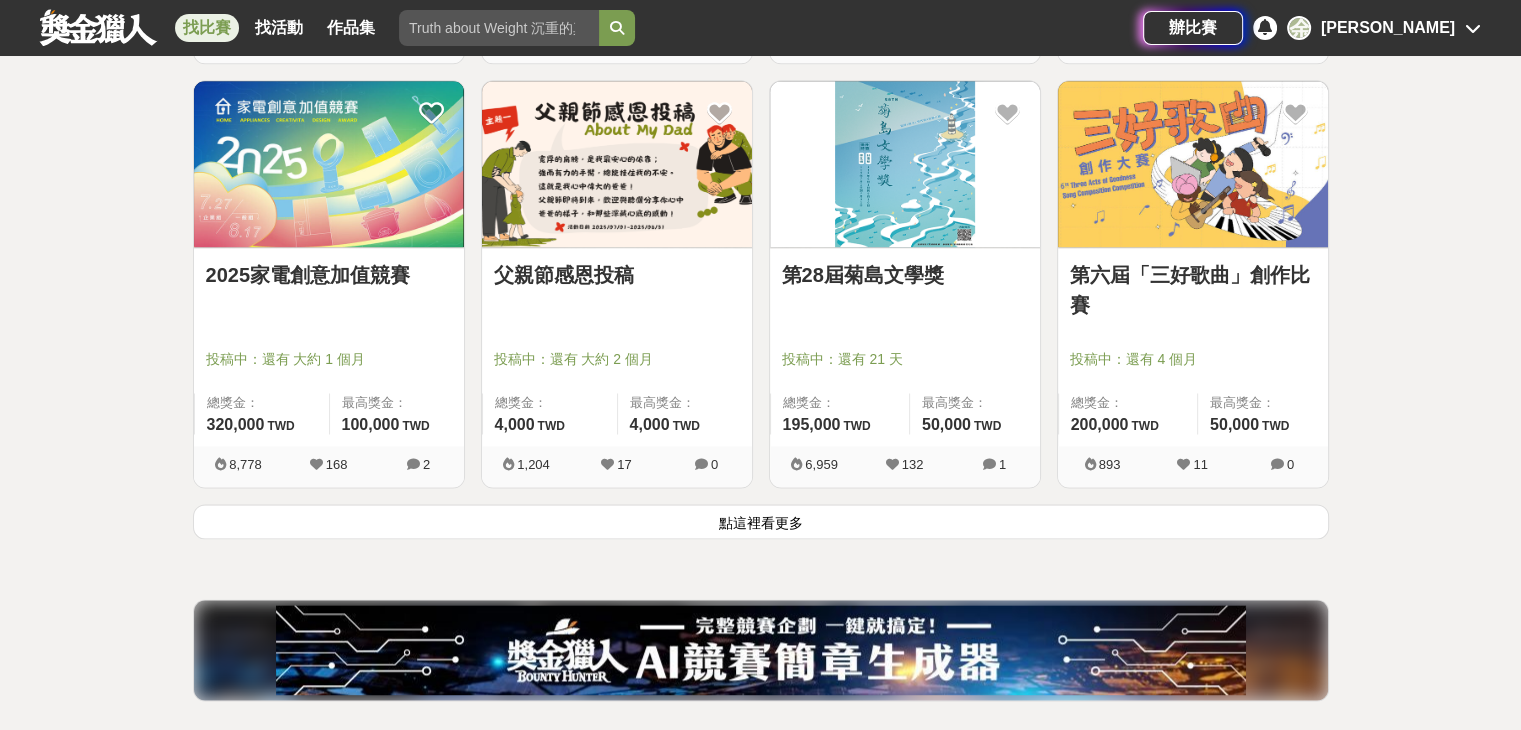 scroll, scrollTop: 10124, scrollLeft: 0, axis: vertical 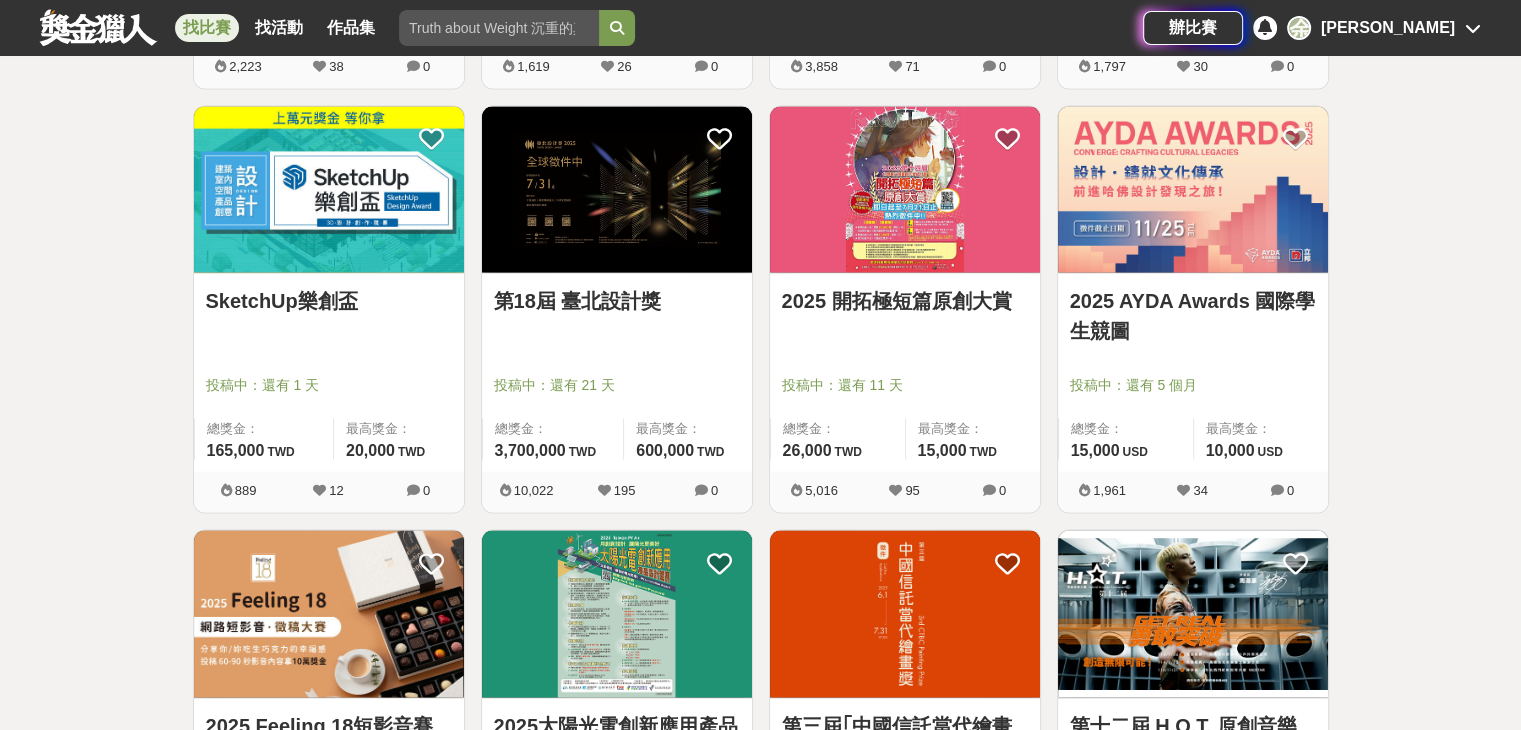 click on "2025 AYDA Awards 國際學生競圖" at bounding box center [1193, 315] 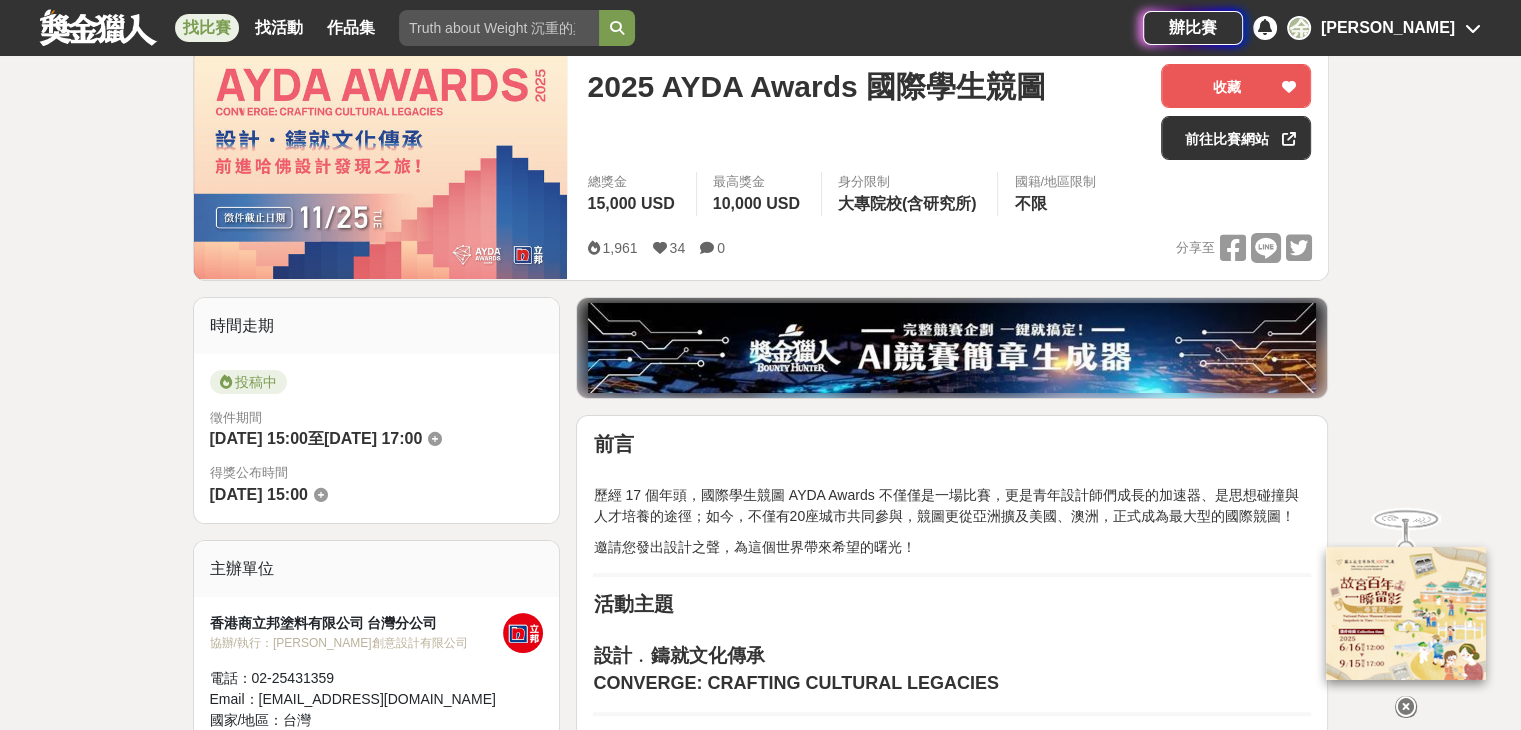 scroll, scrollTop: 560, scrollLeft: 0, axis: vertical 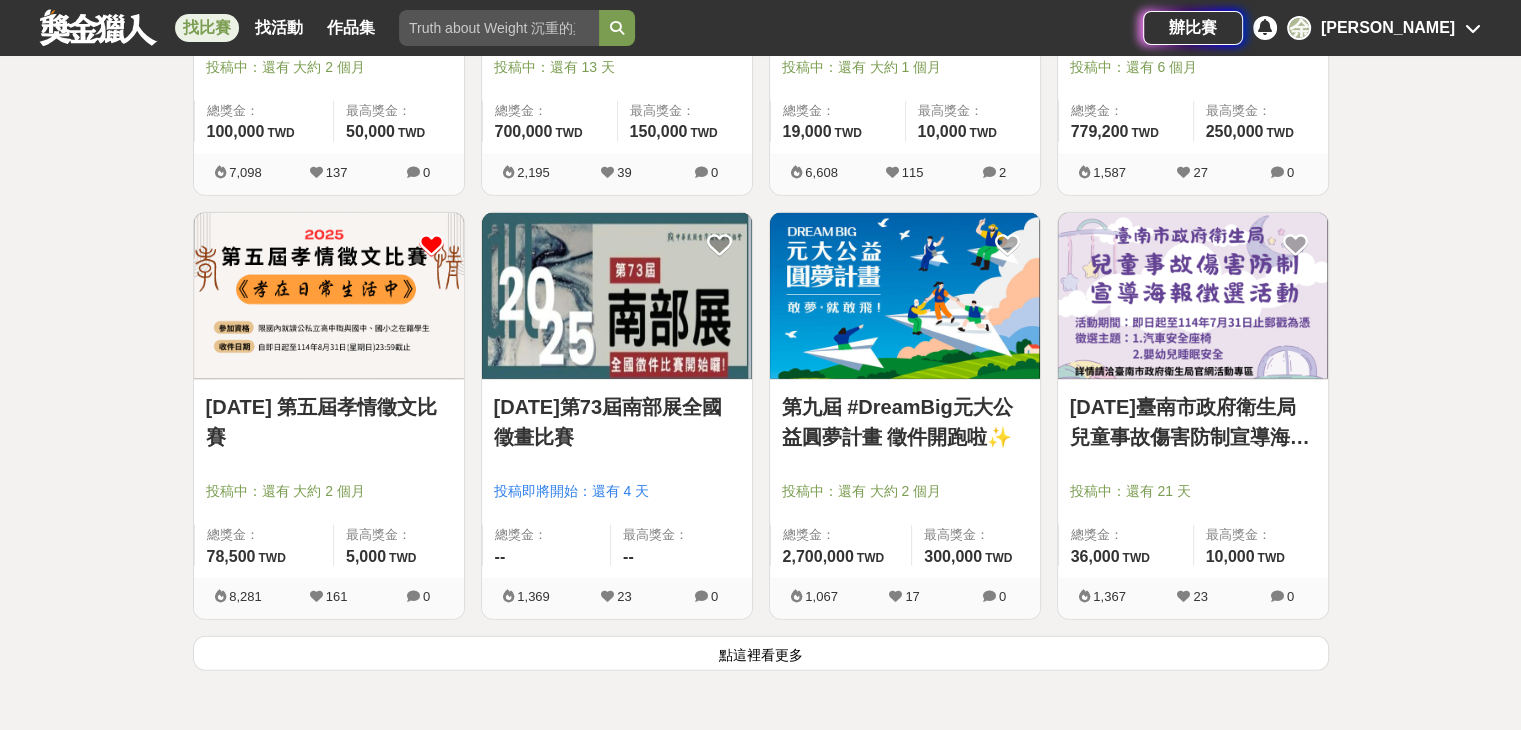 click on "點這裡看更多" at bounding box center (761, 653) 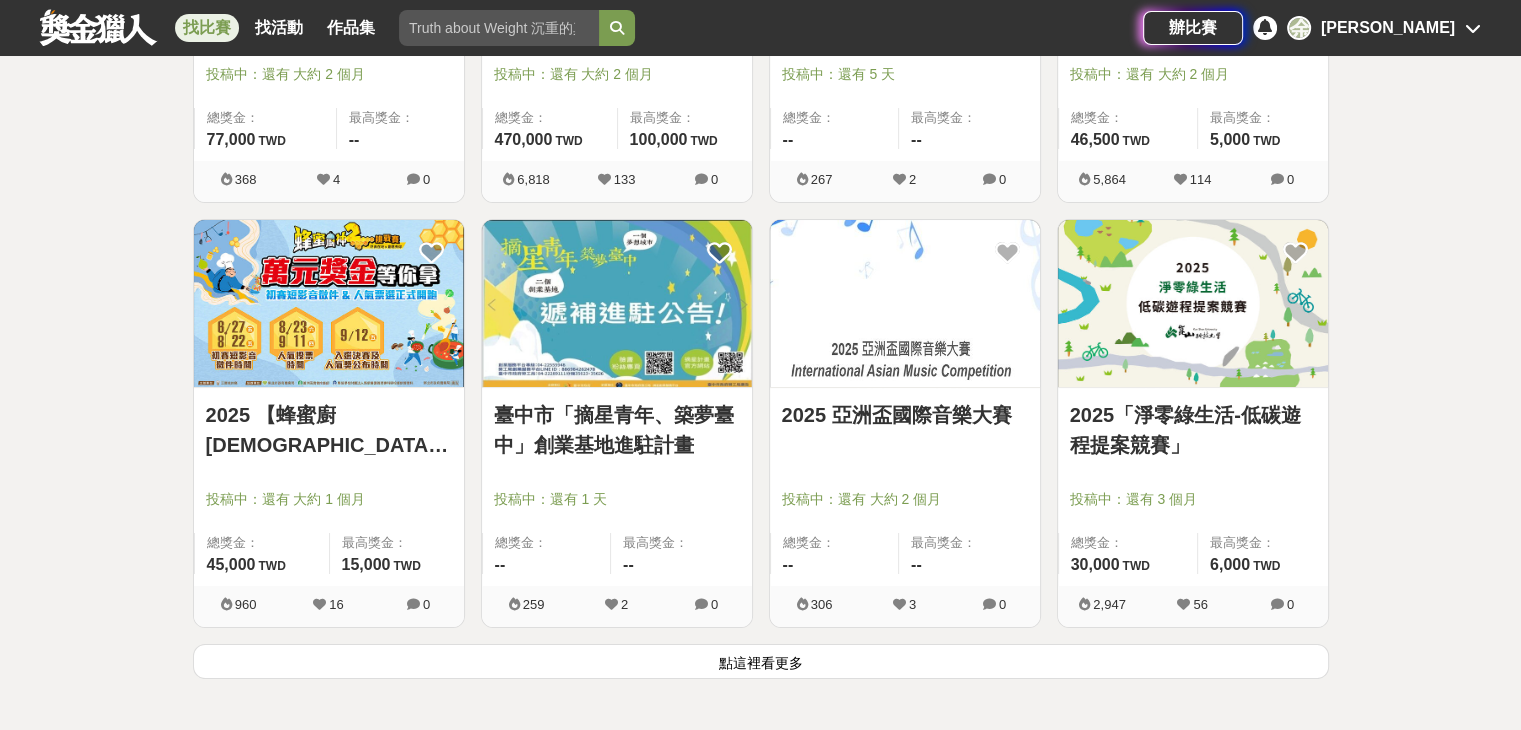 scroll, scrollTop: 15078, scrollLeft: 0, axis: vertical 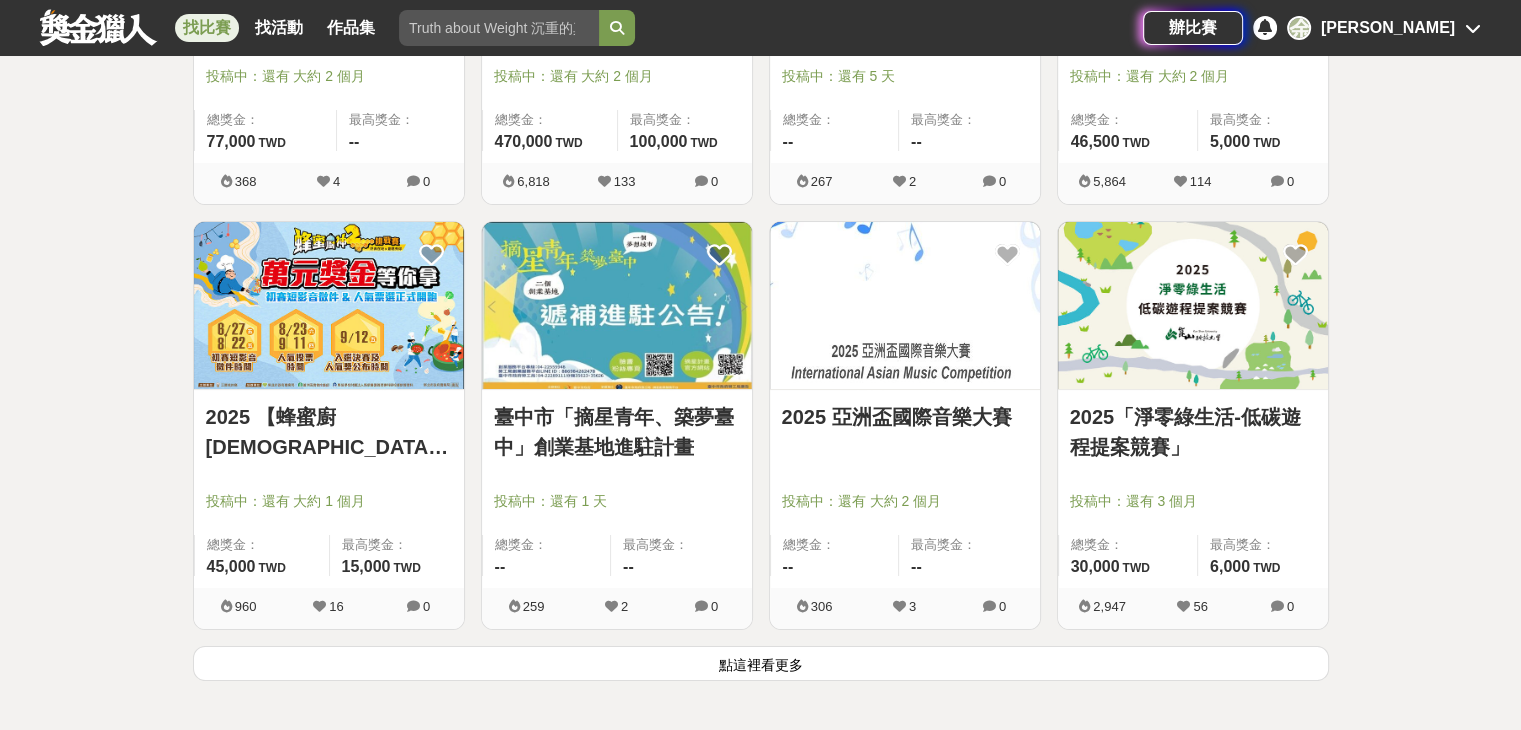 drag, startPoint x: 882, startPoint y: 645, endPoint x: 776, endPoint y: 653, distance: 106.30146 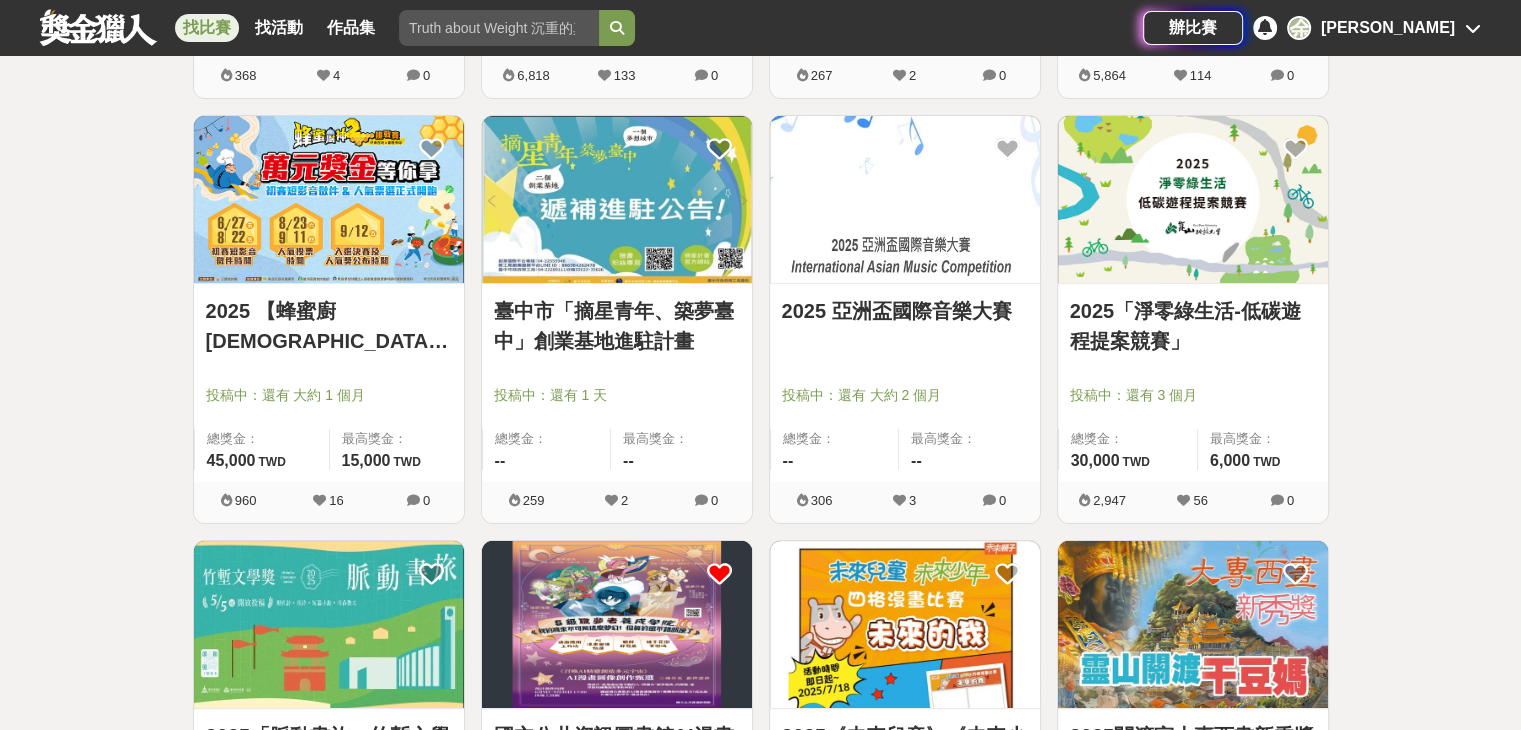 scroll, scrollTop: 15144, scrollLeft: 0, axis: vertical 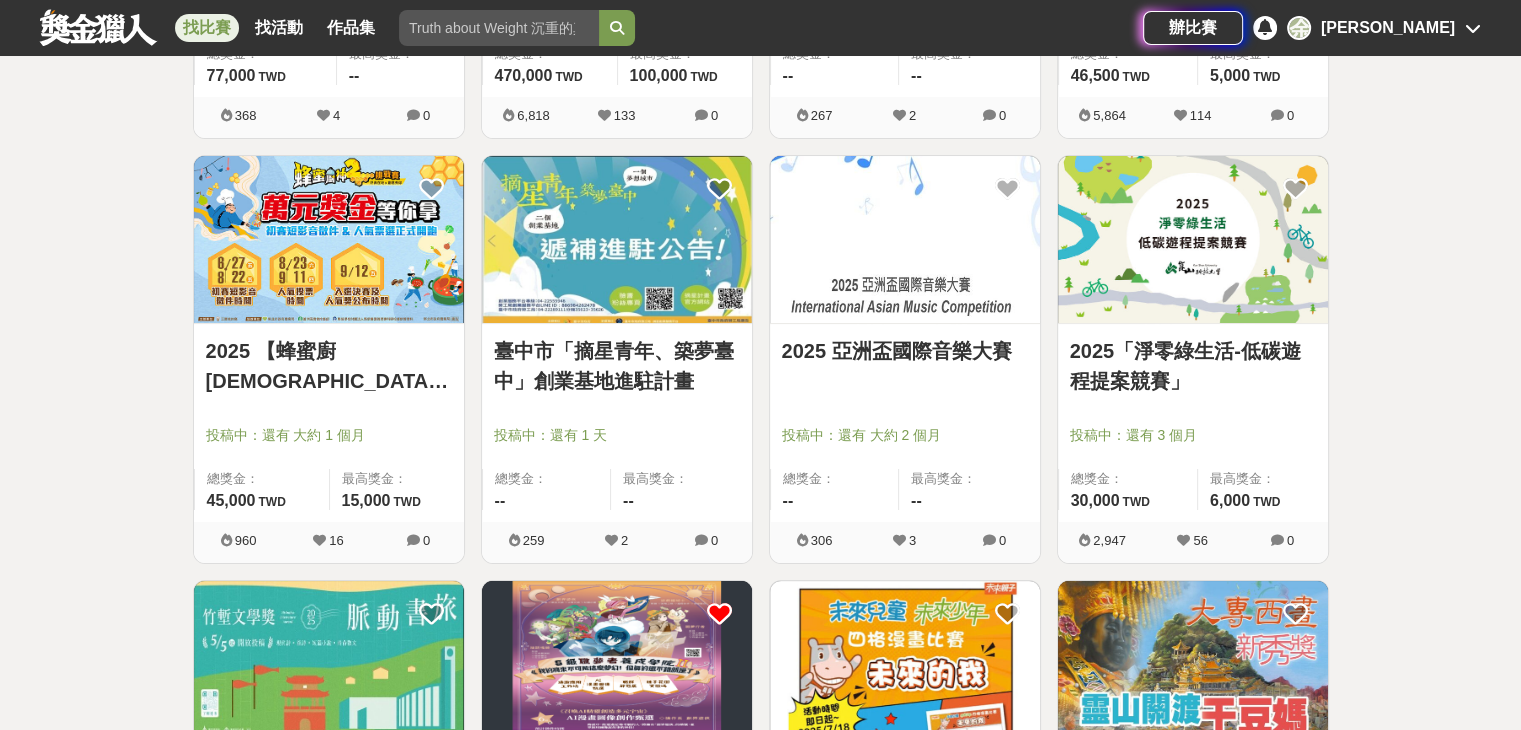 drag, startPoint x: 912, startPoint y: 420, endPoint x: 878, endPoint y: 337, distance: 89.693924 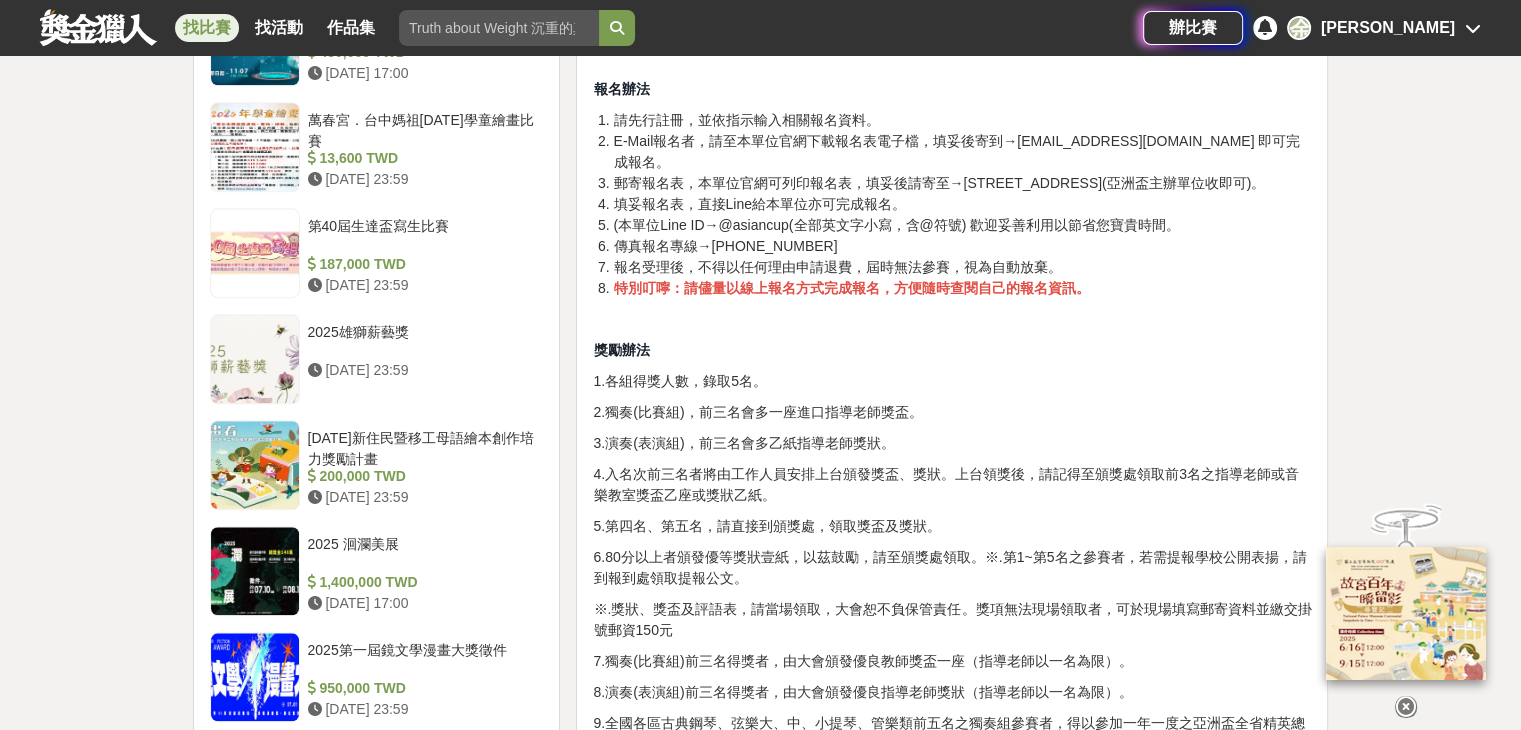 scroll, scrollTop: 1932, scrollLeft: 0, axis: vertical 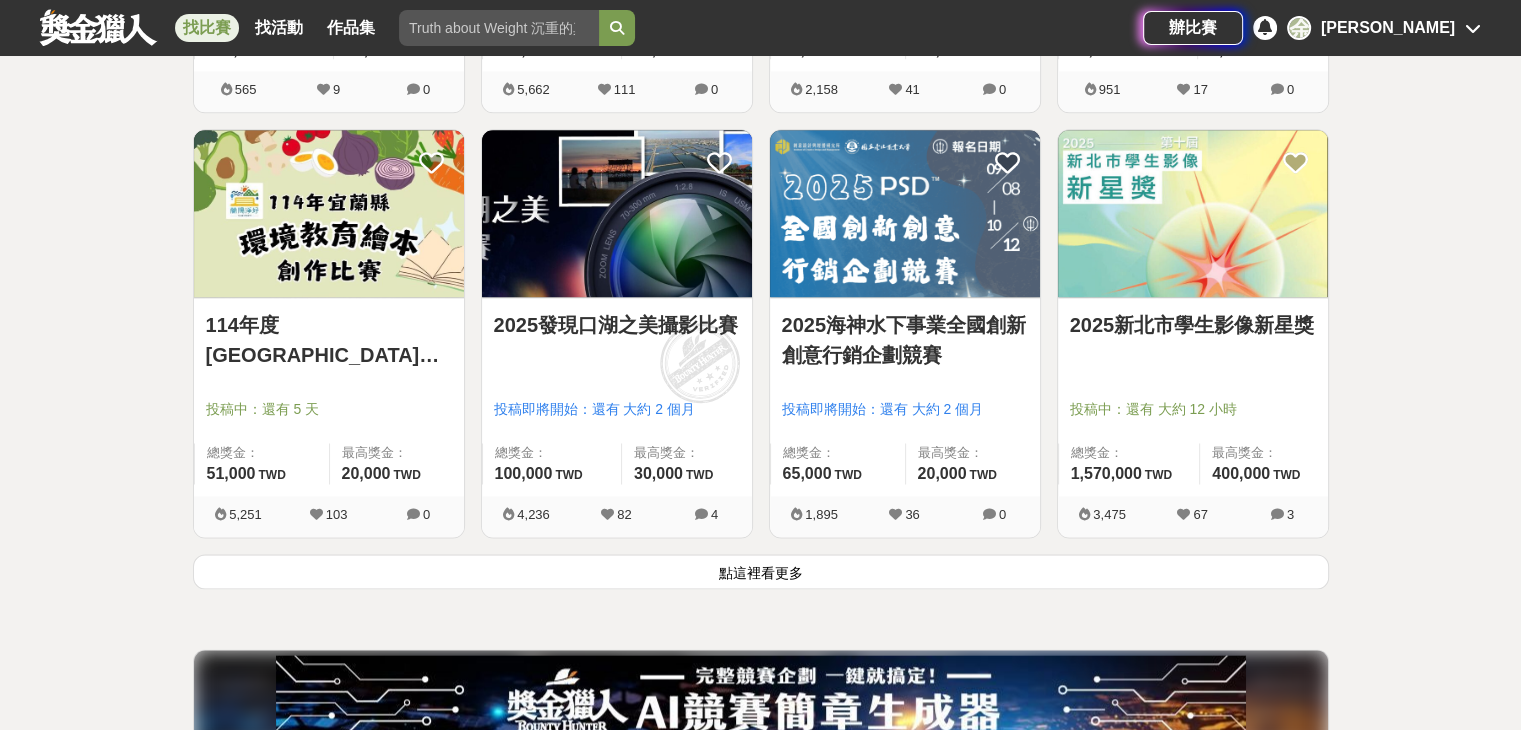 click on "點這裡看更多" at bounding box center (761, 571) 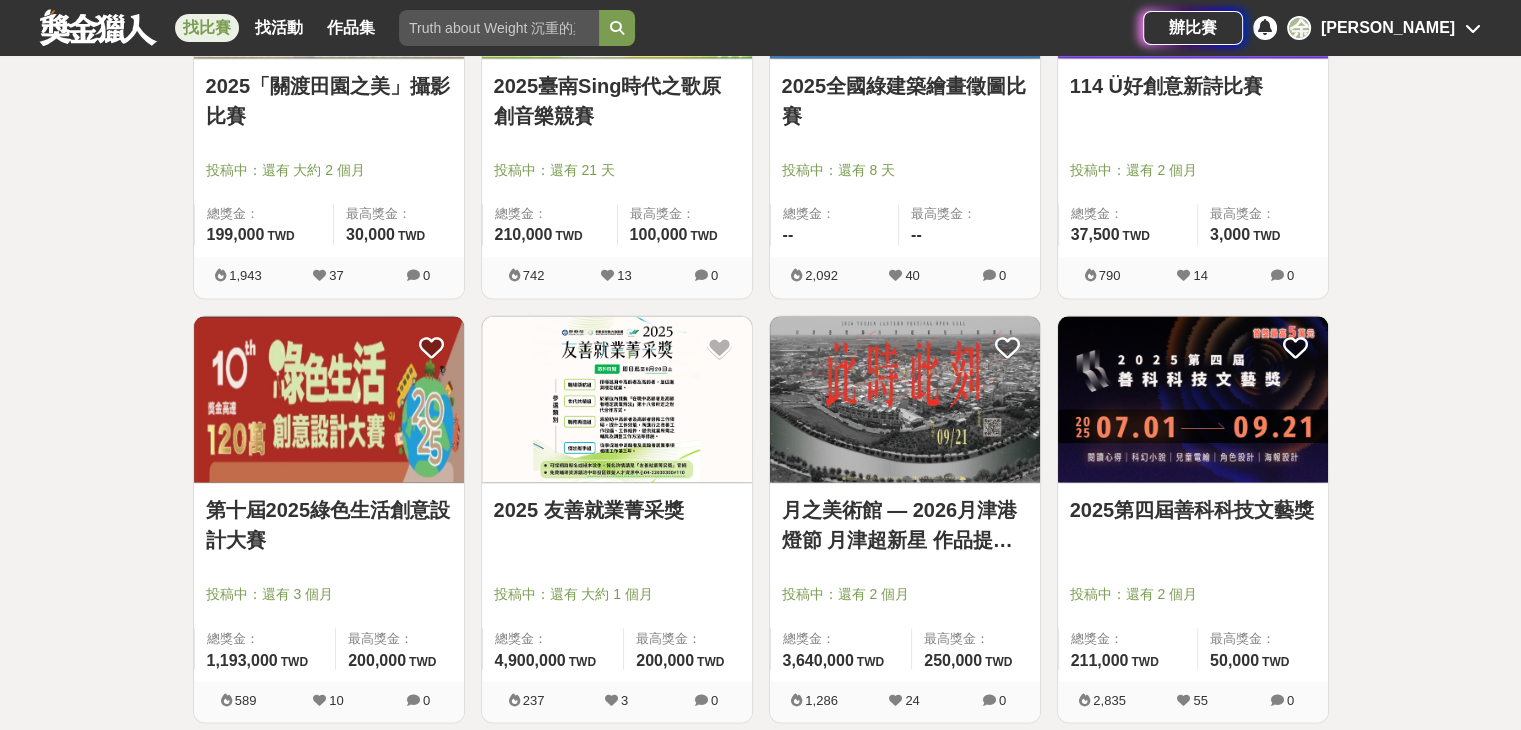 scroll, scrollTop: 18390, scrollLeft: 0, axis: vertical 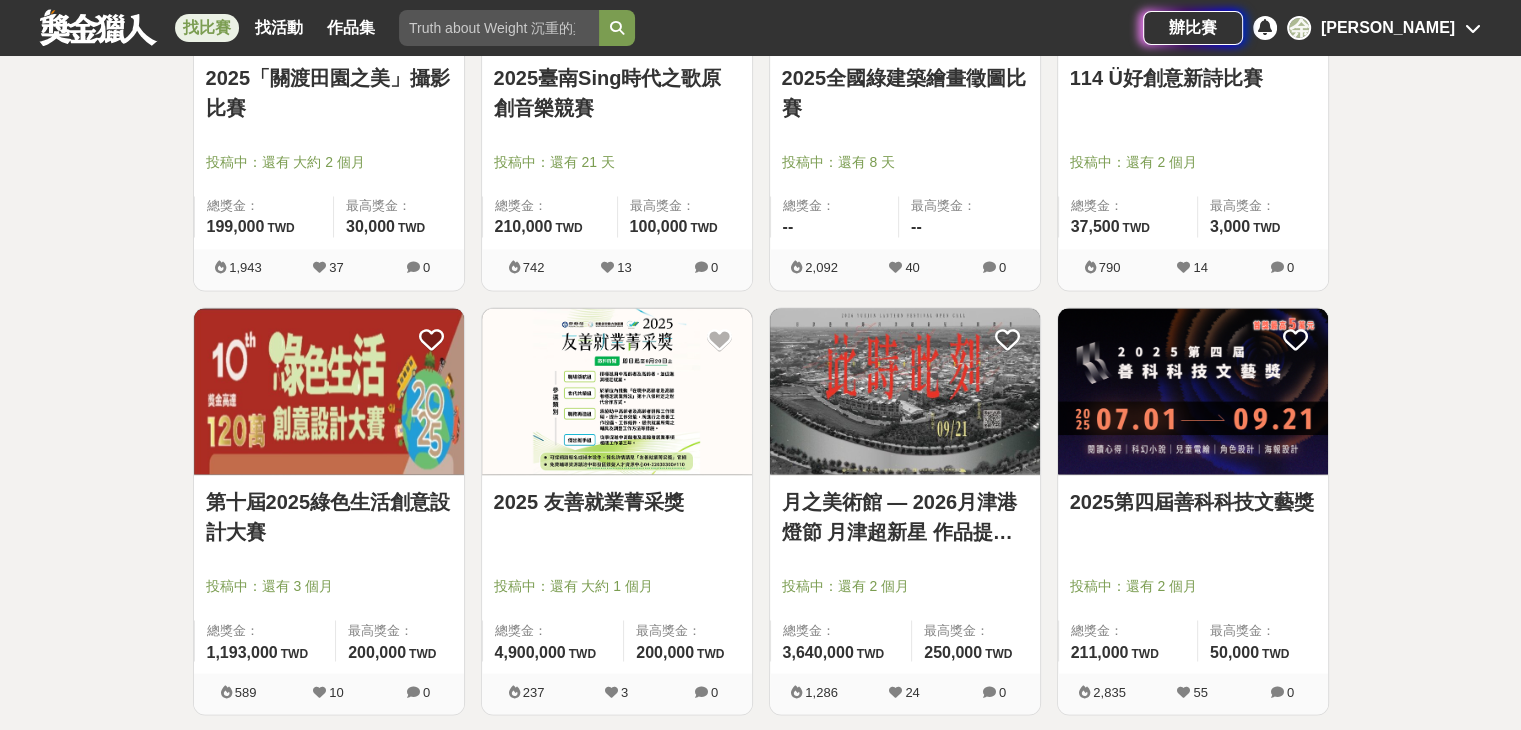 click on "第十屆2025綠色生活創意設計大賽" at bounding box center [329, 517] 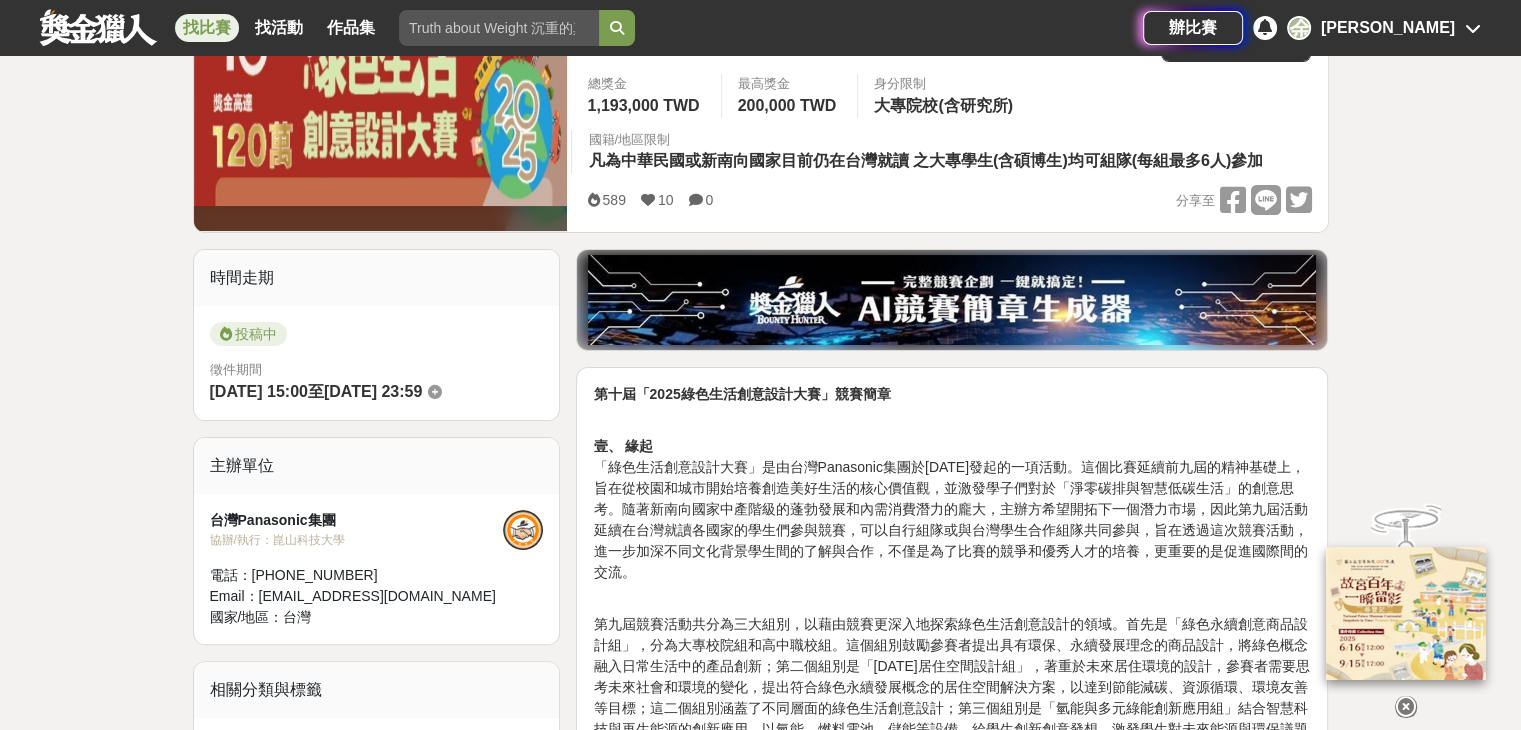 scroll, scrollTop: 356, scrollLeft: 0, axis: vertical 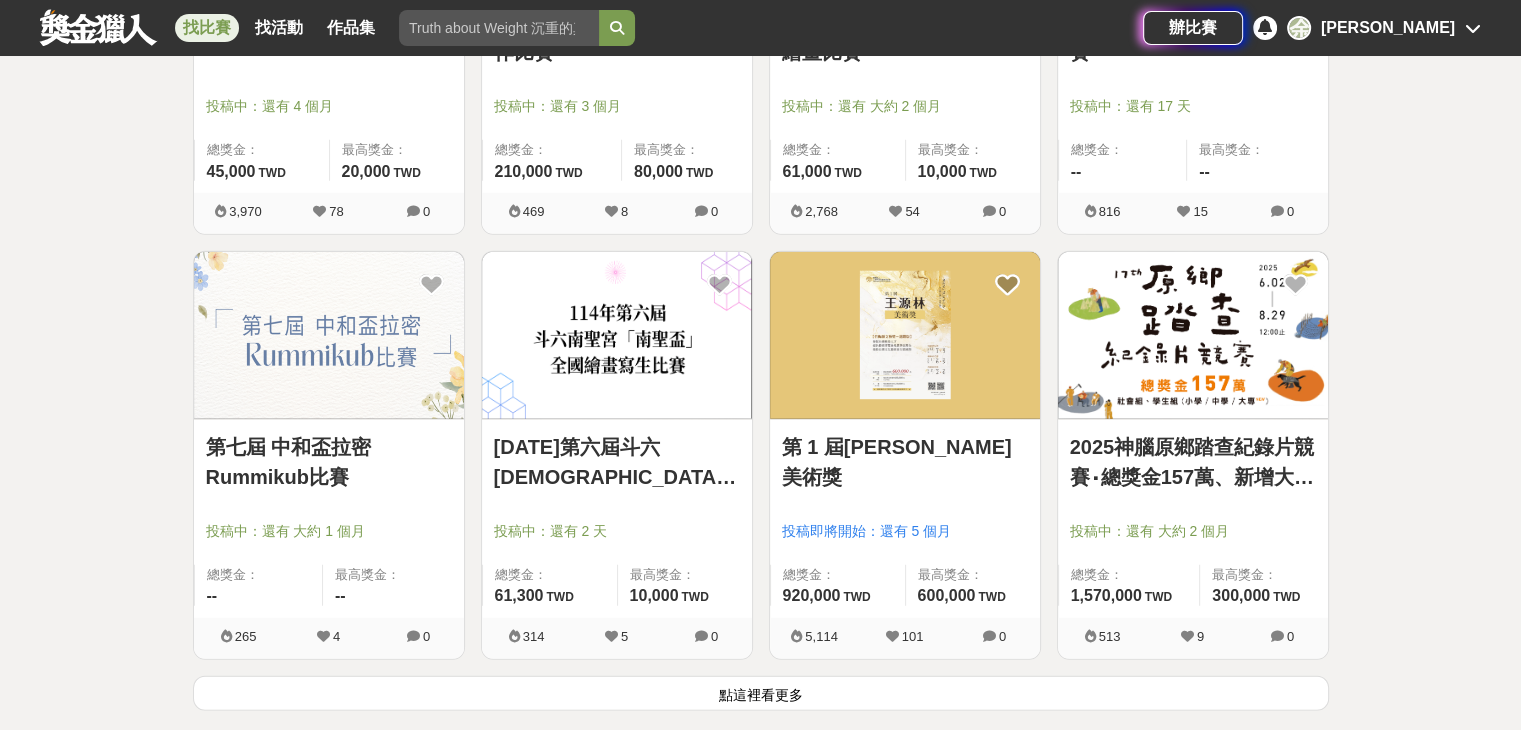 click on "點這裡看更多" at bounding box center [761, 693] 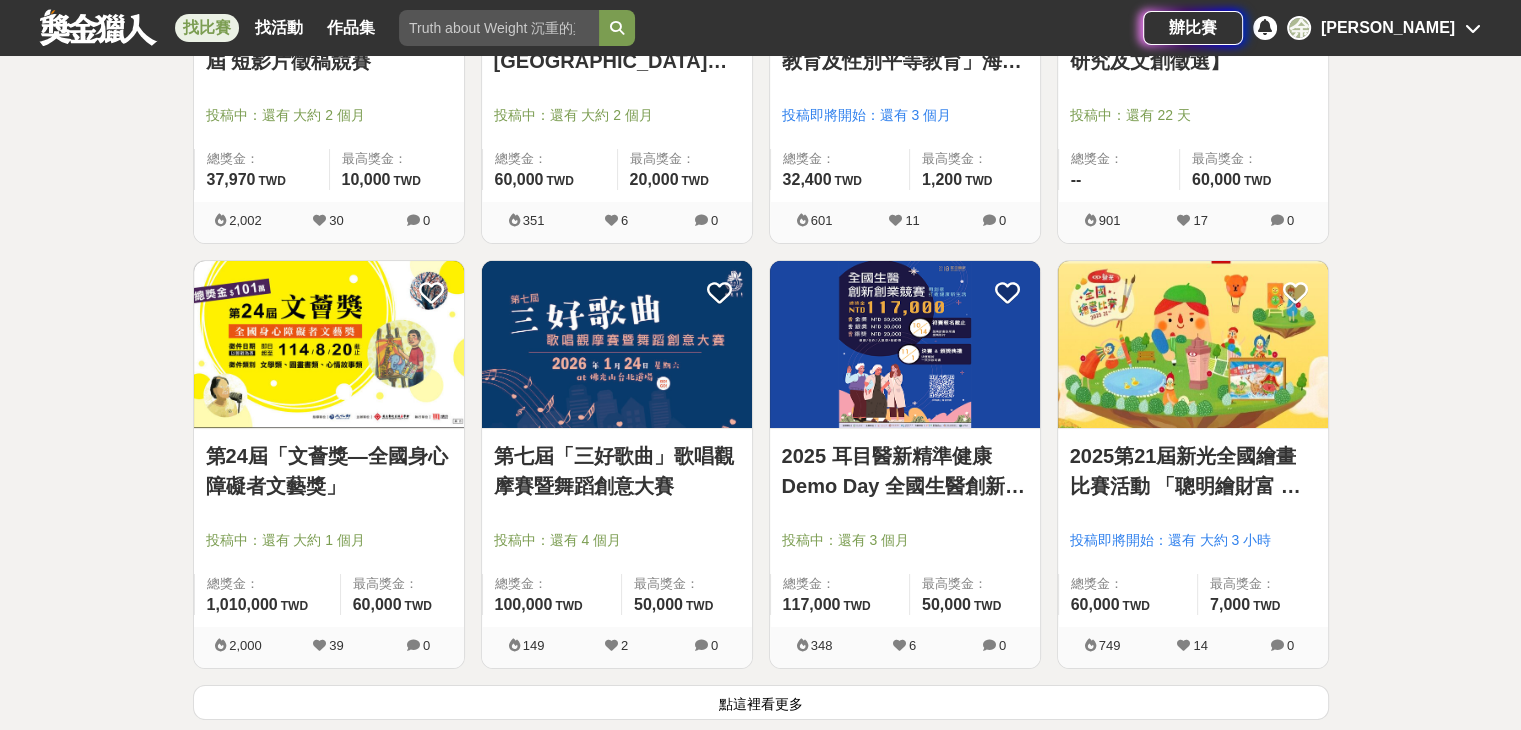 scroll, scrollTop: 22806, scrollLeft: 0, axis: vertical 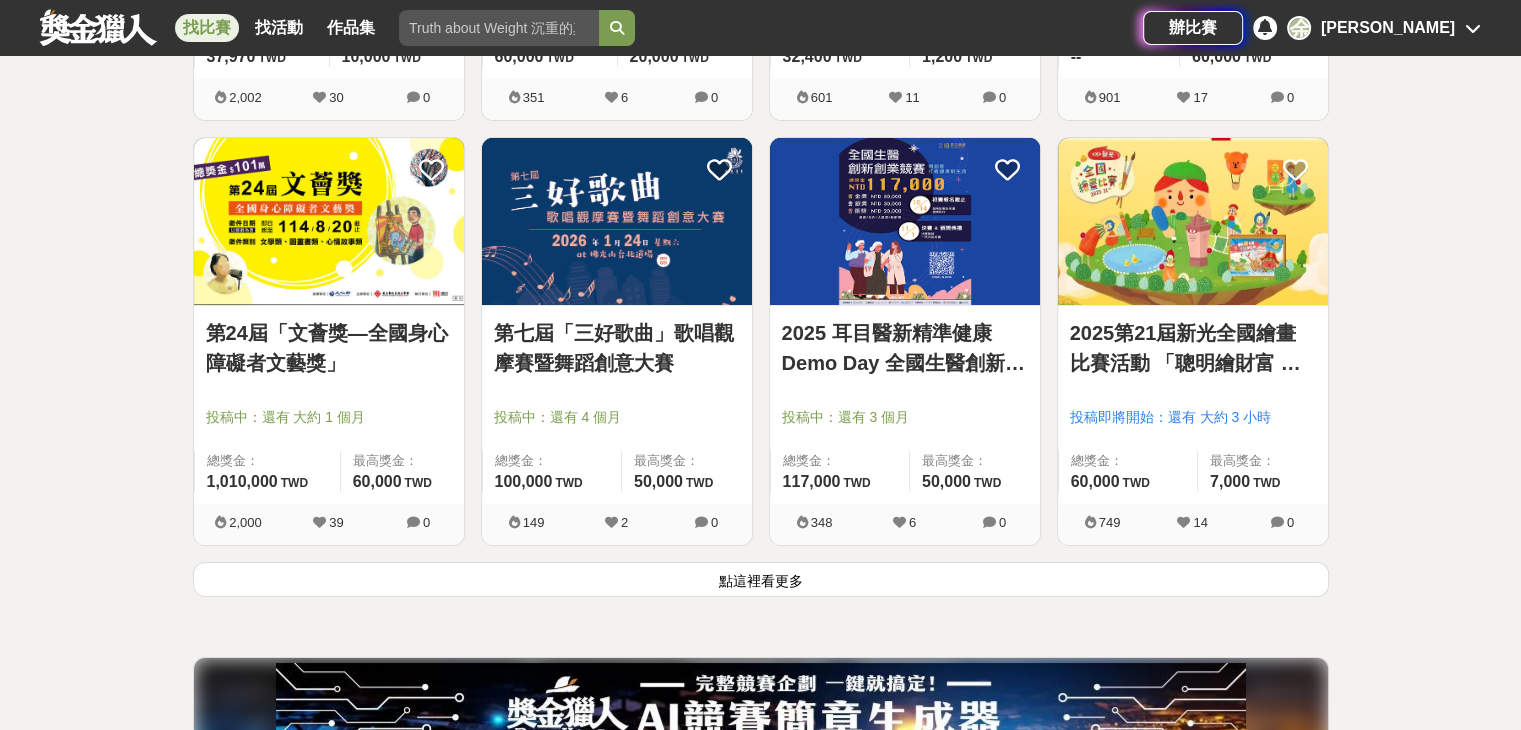 click on "點這裡看更多" at bounding box center (761, 579) 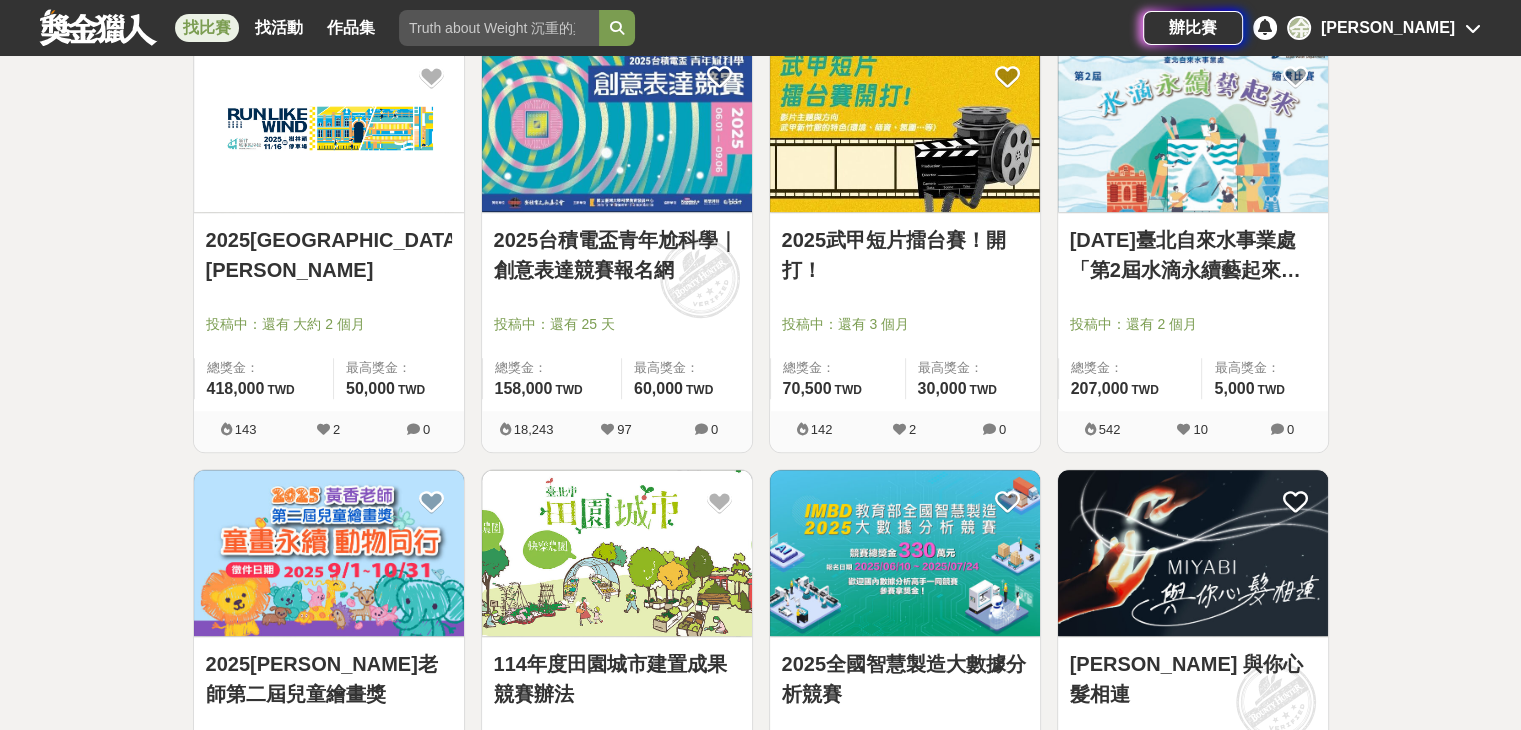 scroll, scrollTop: 24545, scrollLeft: 0, axis: vertical 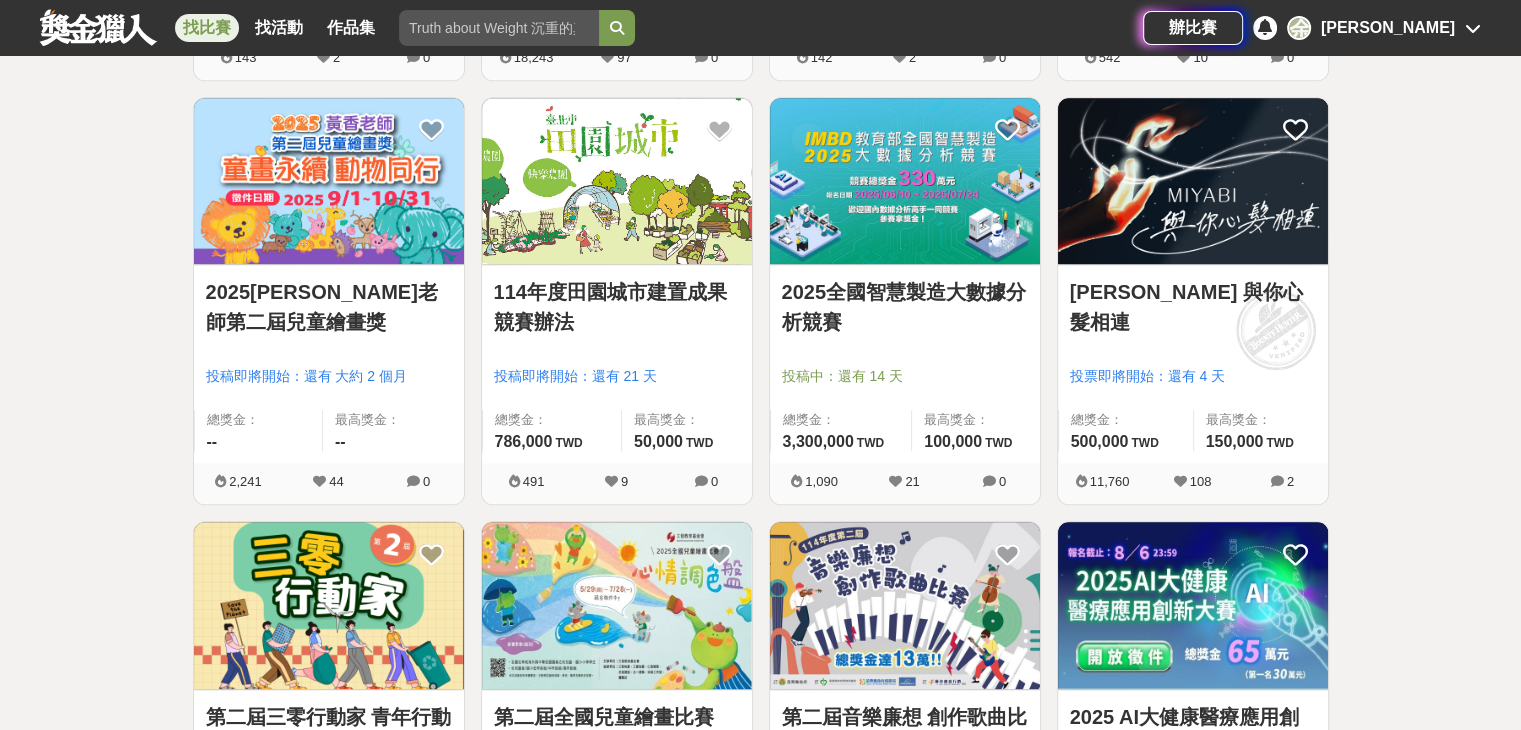 click at bounding box center (1275, 329) 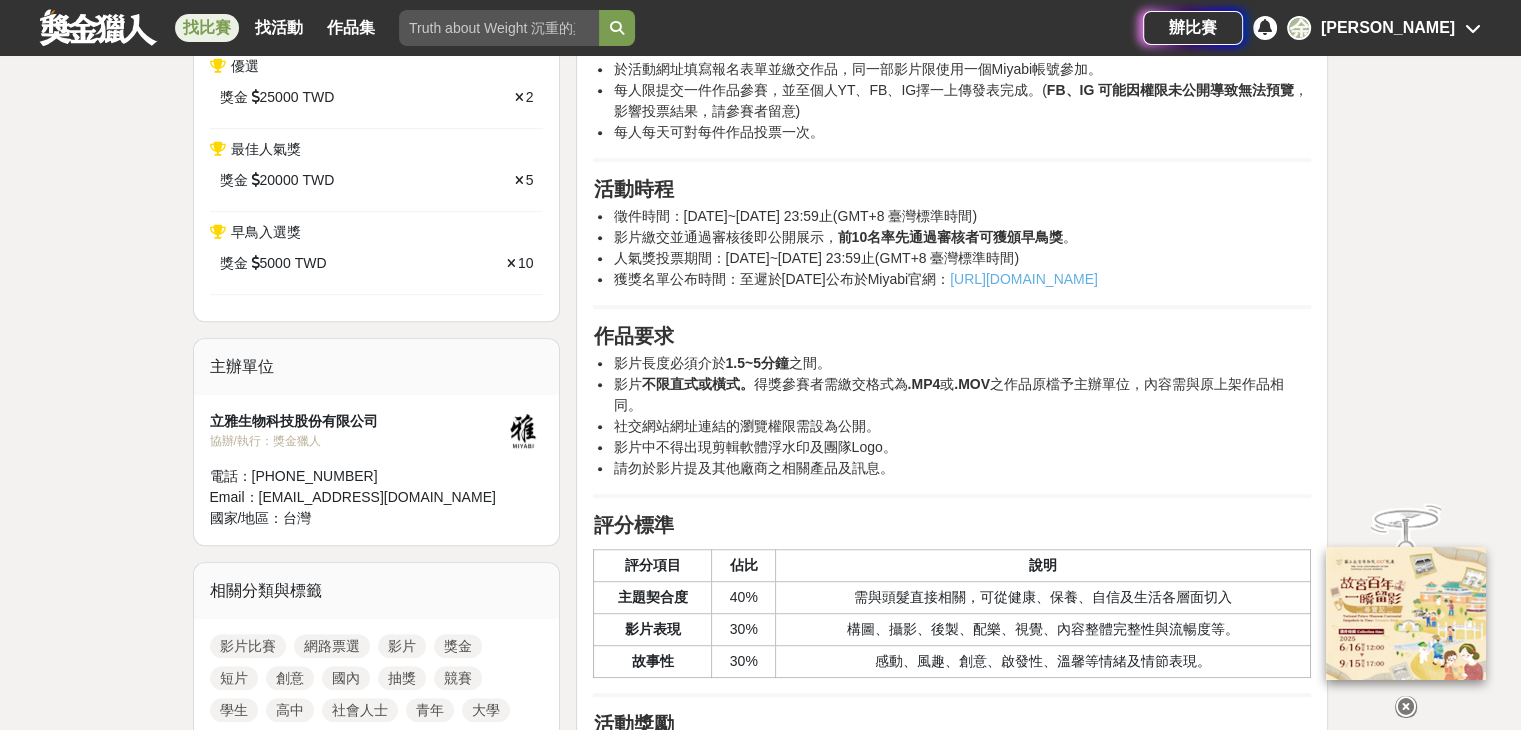 scroll, scrollTop: 1008, scrollLeft: 0, axis: vertical 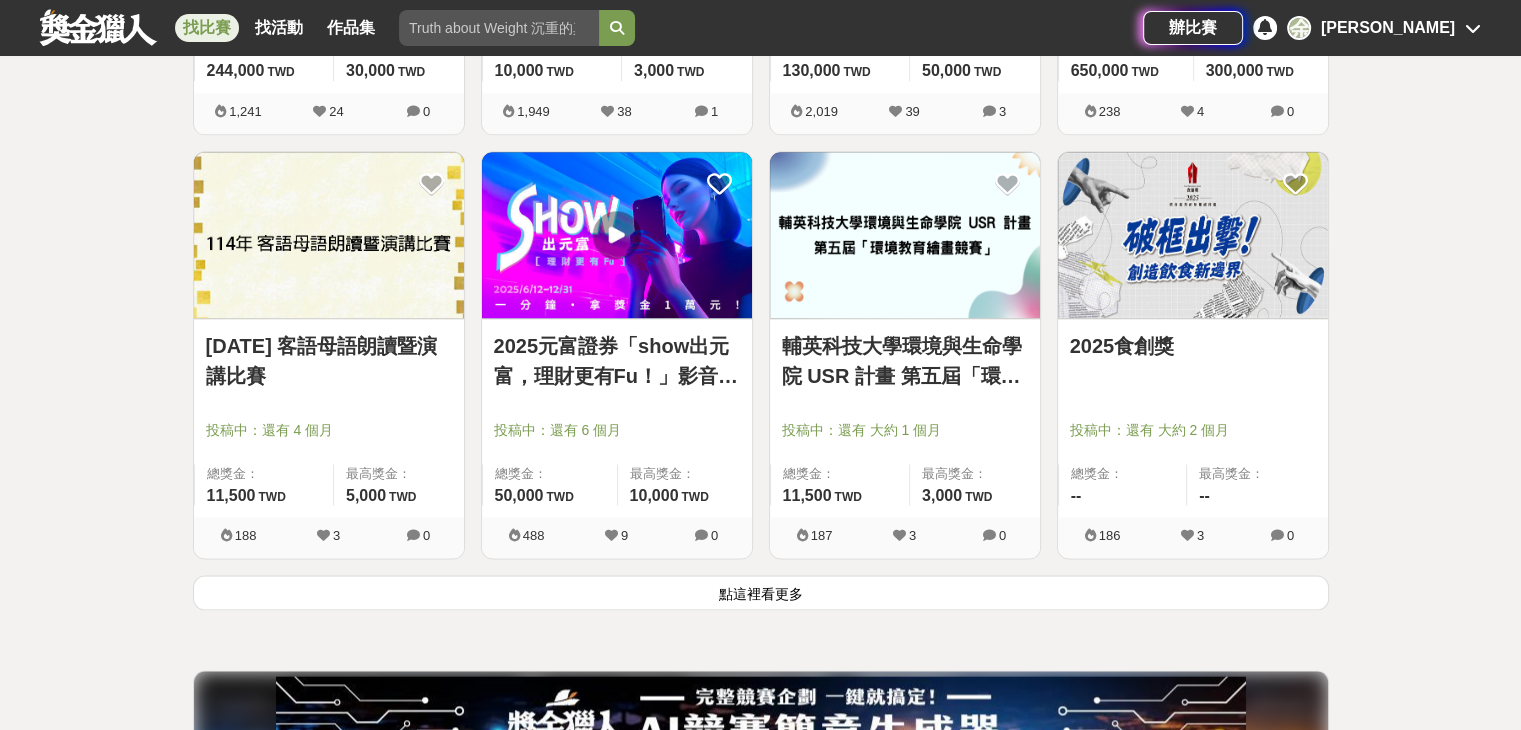 click on "點這裡看更多" at bounding box center [761, 592] 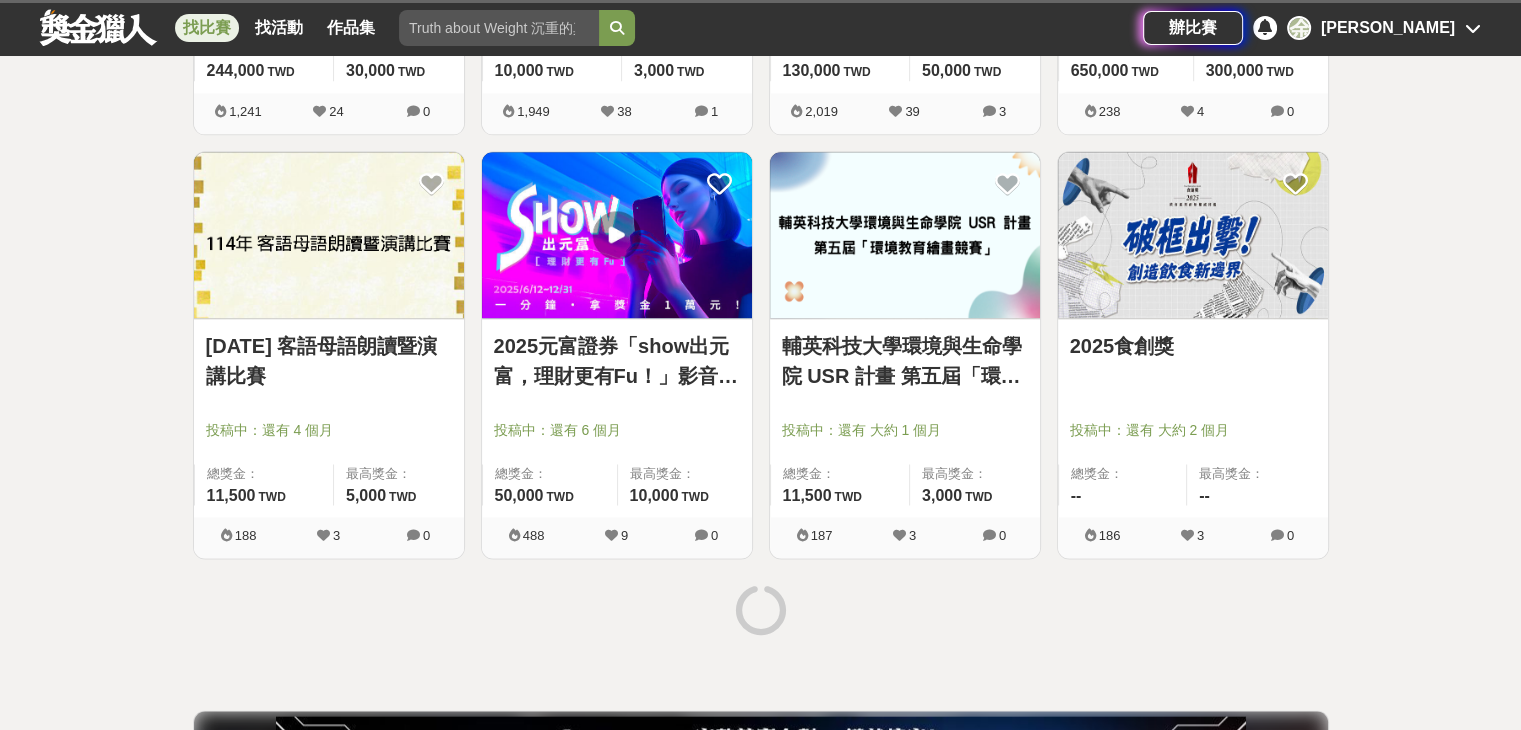 drag, startPoint x: 1108, startPoint y: 365, endPoint x: 1095, endPoint y: 300, distance: 66.287254 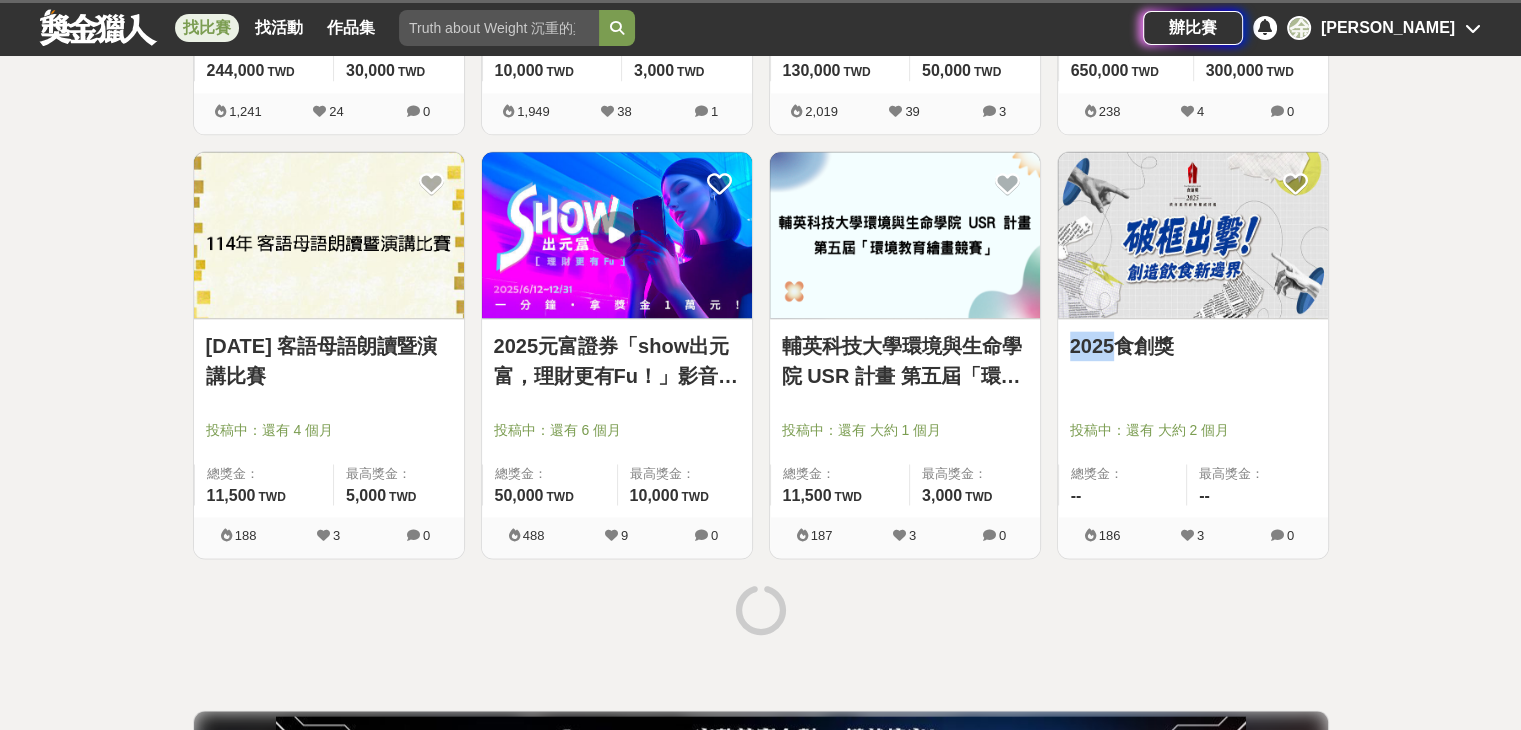 click on "2025食創獎 投稿中：還有 大約 2 個月 總獎金： -- 最高獎金： --" at bounding box center (1193, 418) 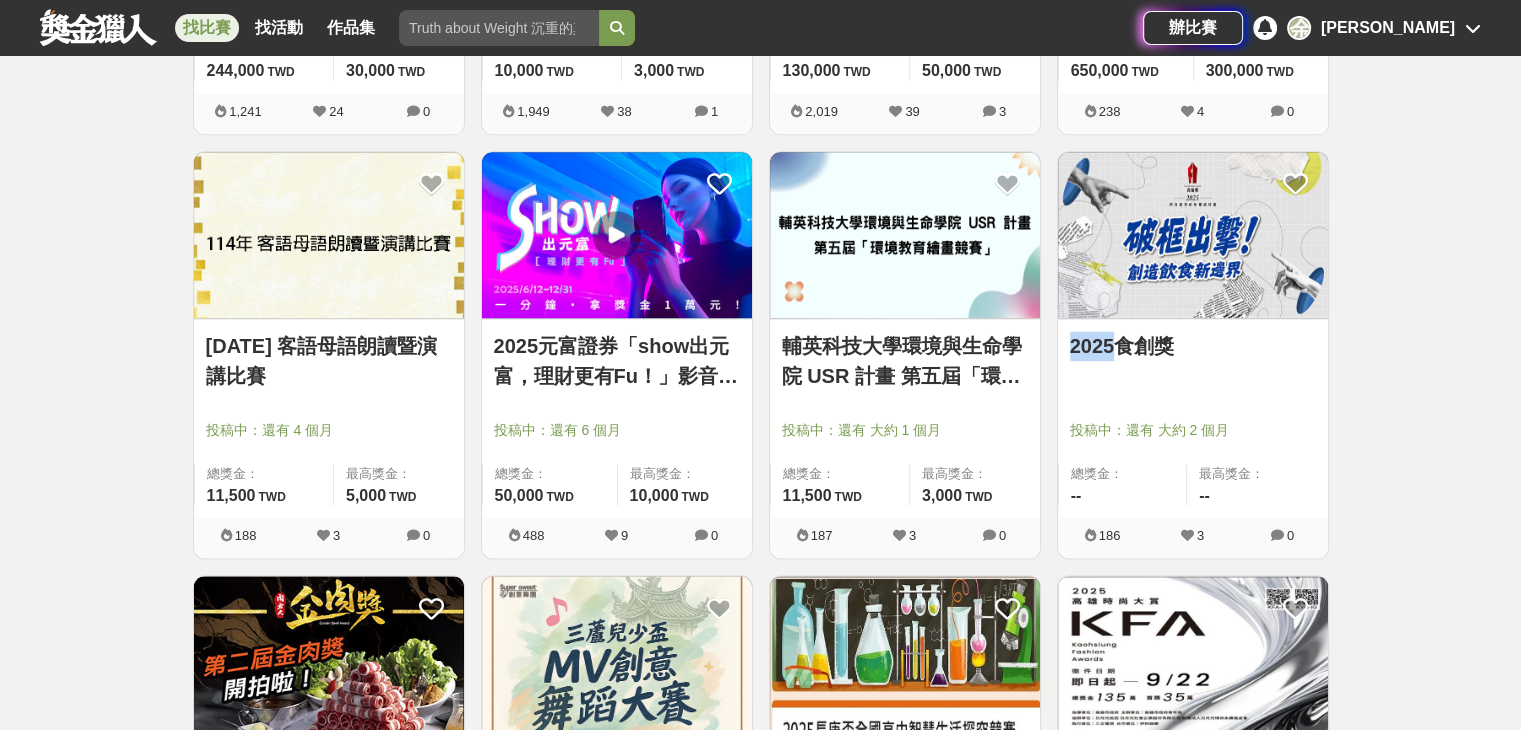 click on "2025食創獎" at bounding box center (1193, 346) 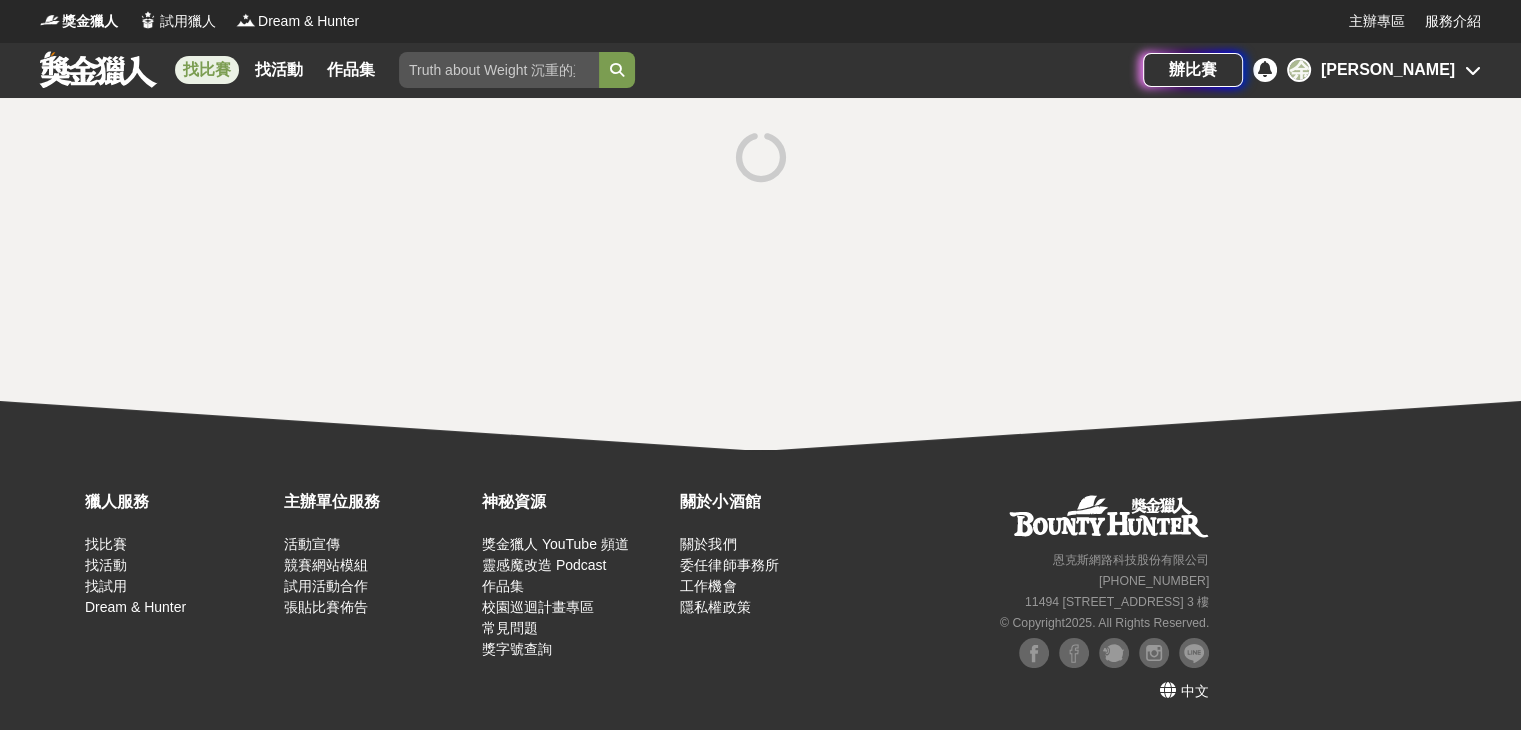 scroll, scrollTop: 0, scrollLeft: 0, axis: both 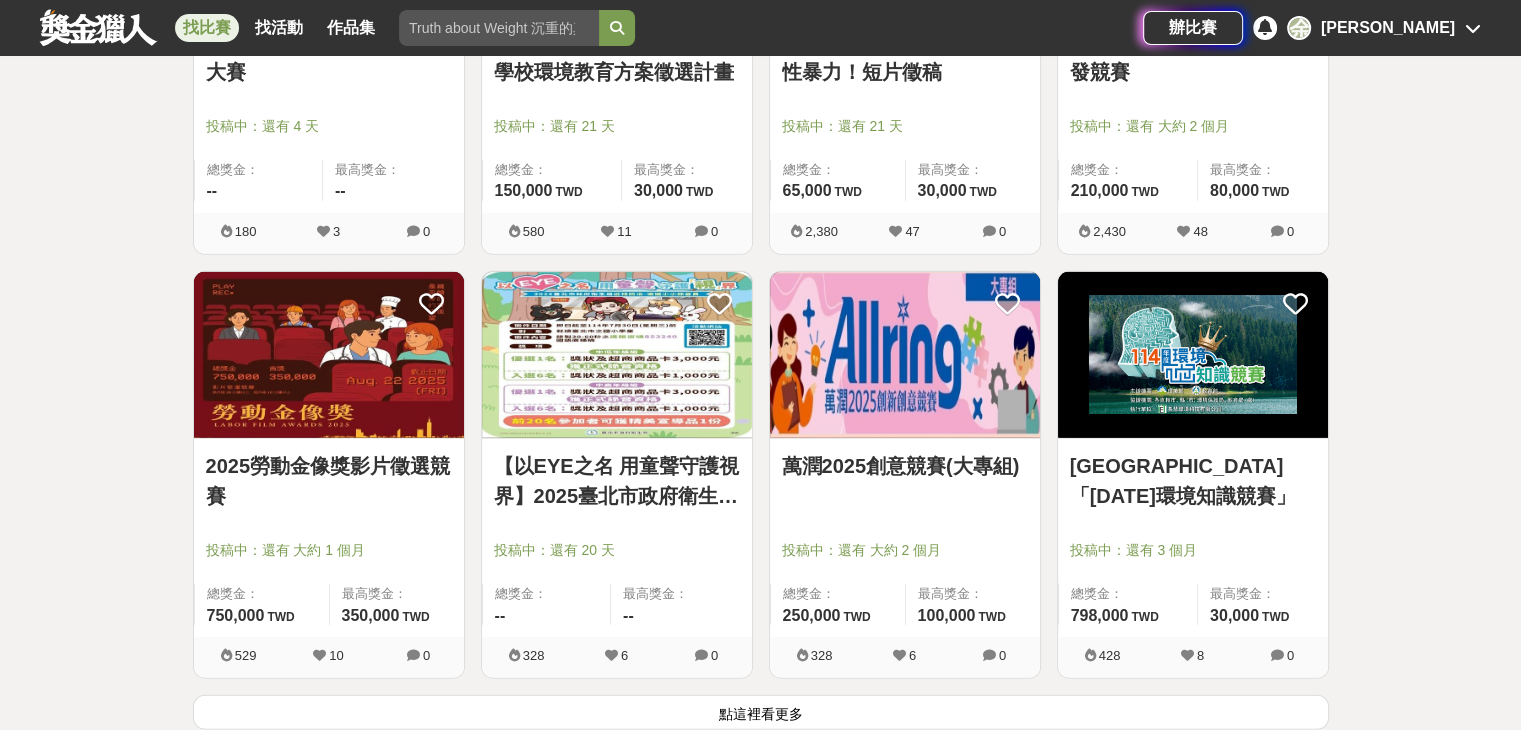 click on "點這裡看更多" at bounding box center (761, 712) 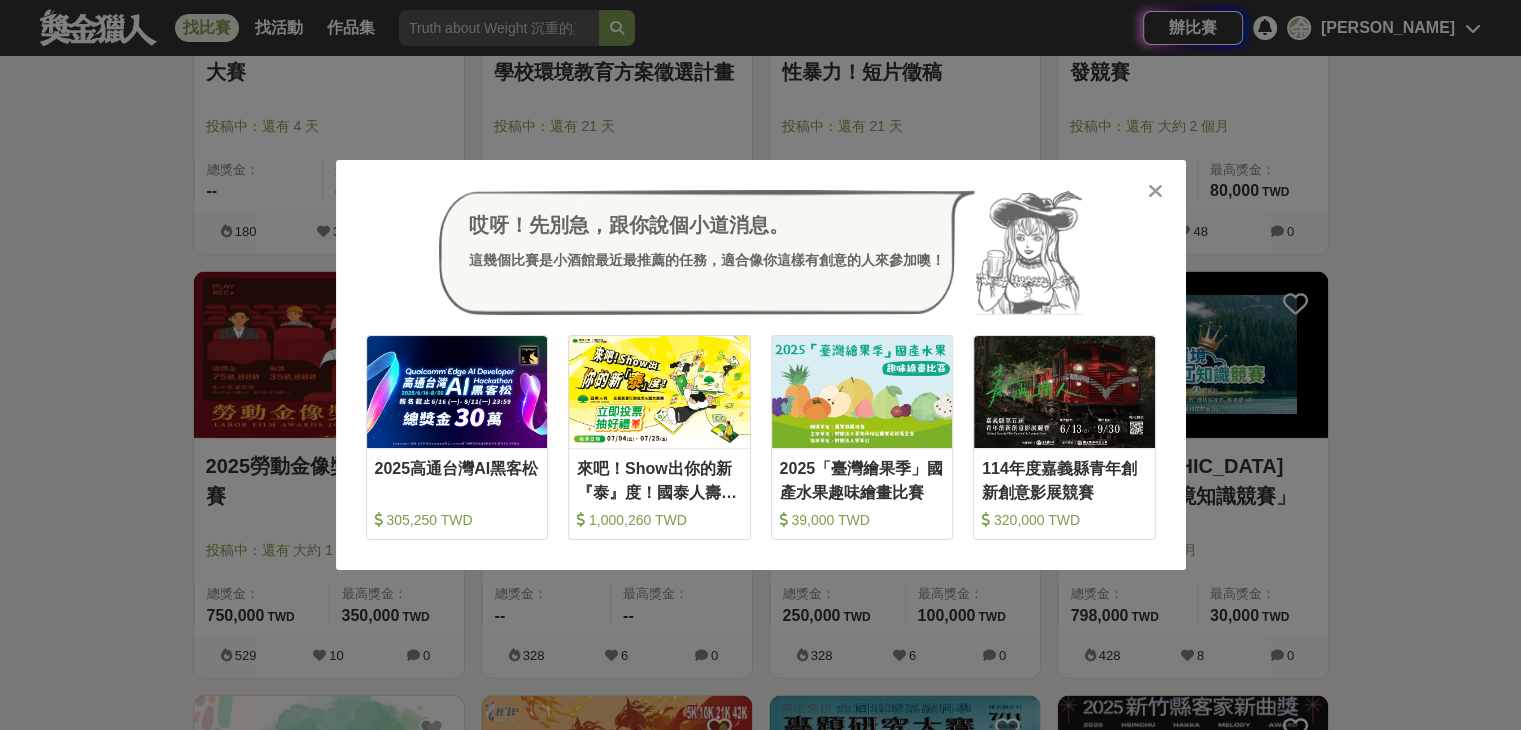click on "哎呀！先別急，跟你說個小道消息。 這幾個比賽是小酒館最近最推薦的任務，適合像你這樣有創意的人來參加噢！   收藏 2025高通台灣AI黑客松   305,250 TWD   收藏 來吧！Show出你的新『泰』度！國泰人壽全國創意行銷提案&圖文競賽   1,000,260 TWD   收藏 2025「臺灣繪果季」國產水果趣味繪畫比賽   39,000 TWD   收藏 114年度嘉義縣青年創新創意影展競賽   320,000 TWD" at bounding box center (761, 365) 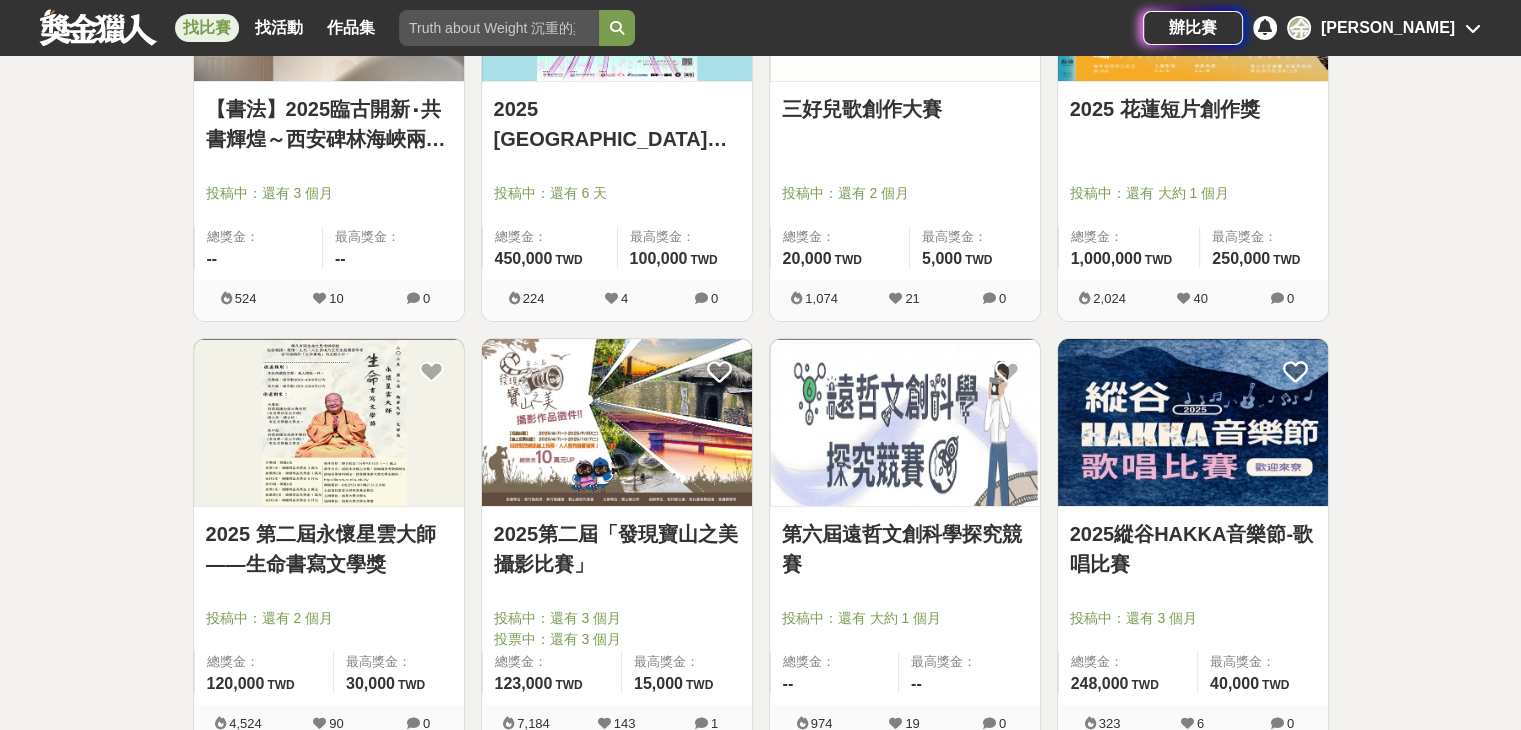 scroll, scrollTop: 30553, scrollLeft: 0, axis: vertical 